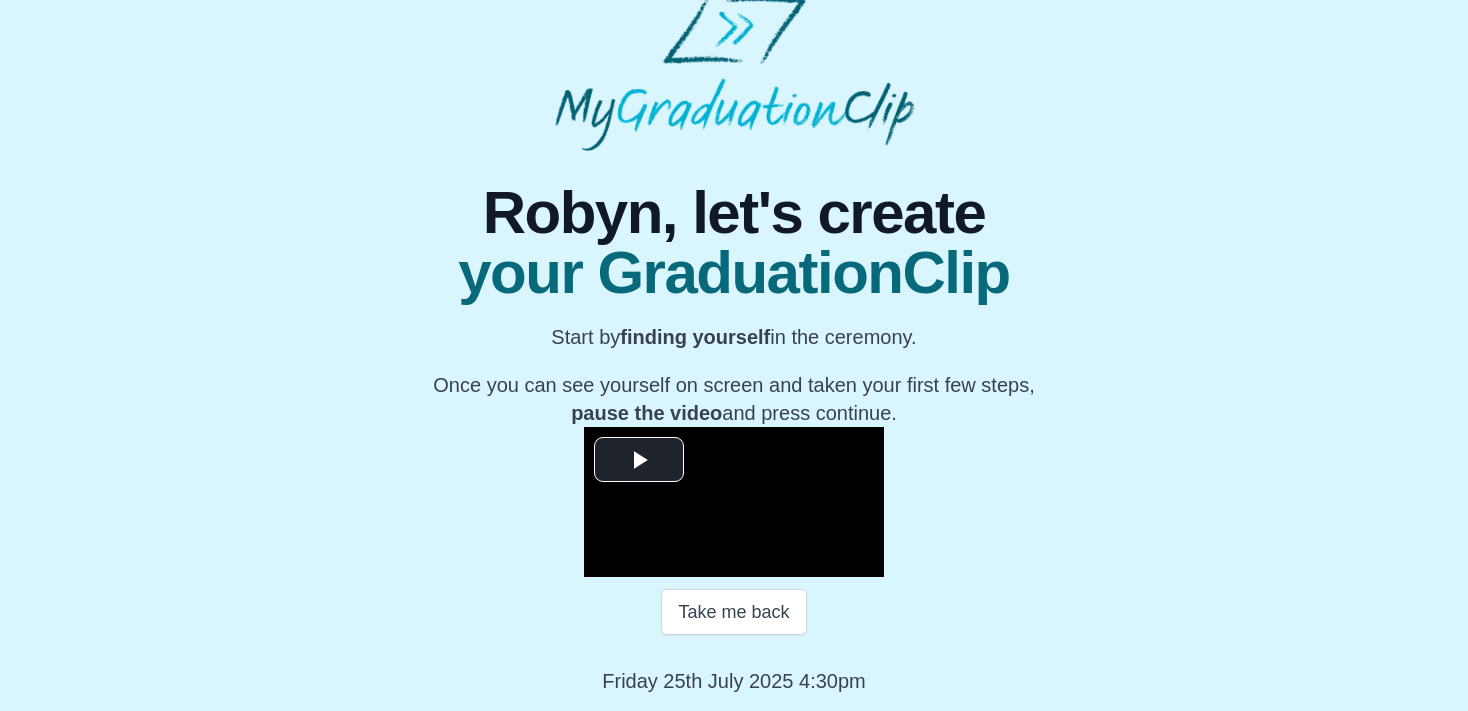 scroll, scrollTop: 284, scrollLeft: 0, axis: vertical 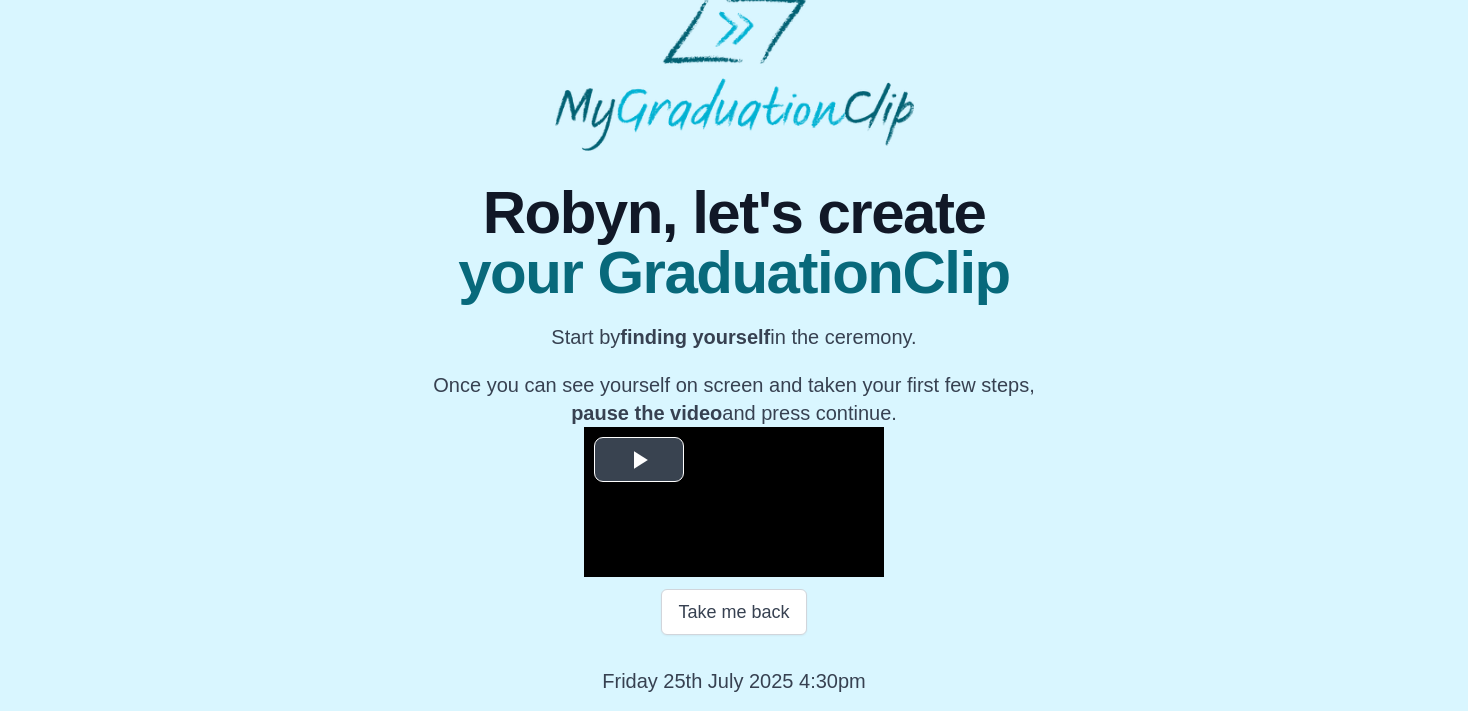 click at bounding box center (639, 460) 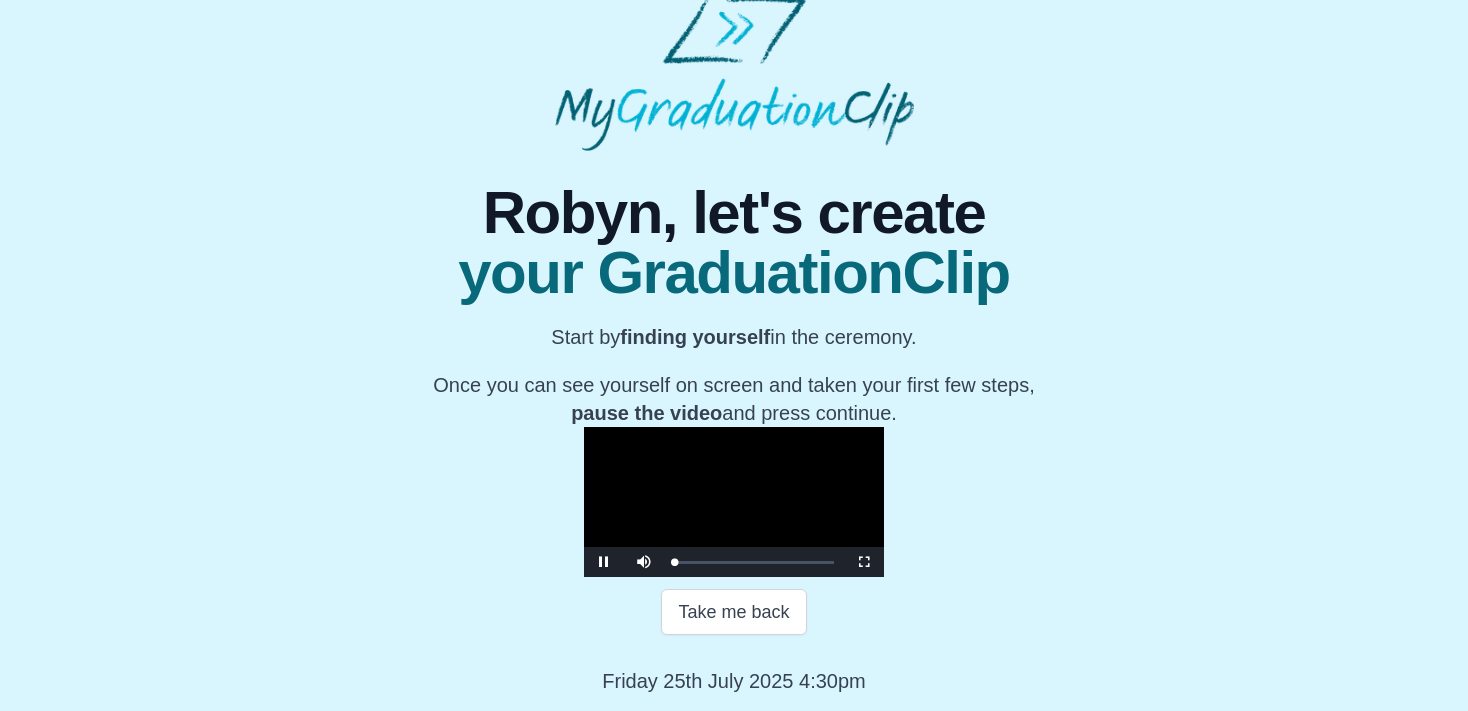 click at bounding box center (734, 502) 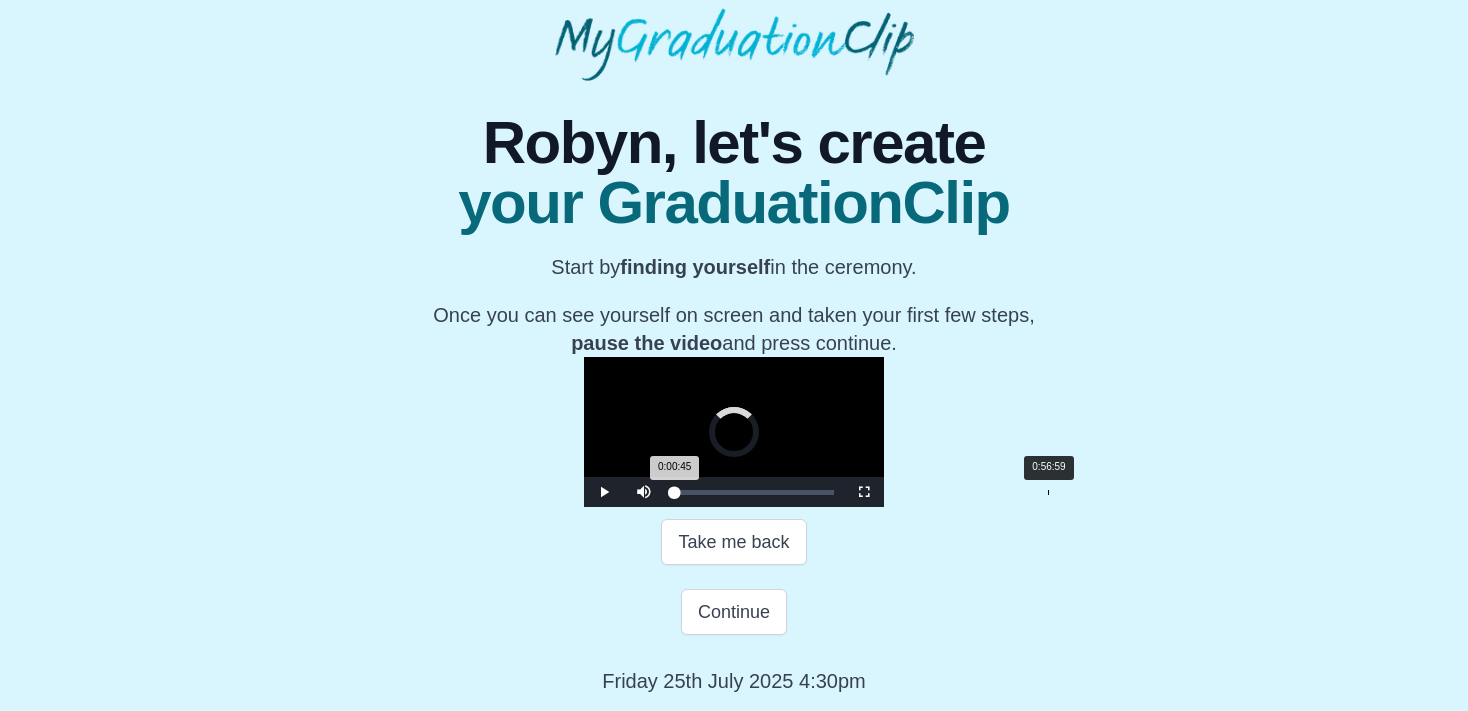 drag, startPoint x: 462, startPoint y: 562, endPoint x: 831, endPoint y: 575, distance: 369.2289 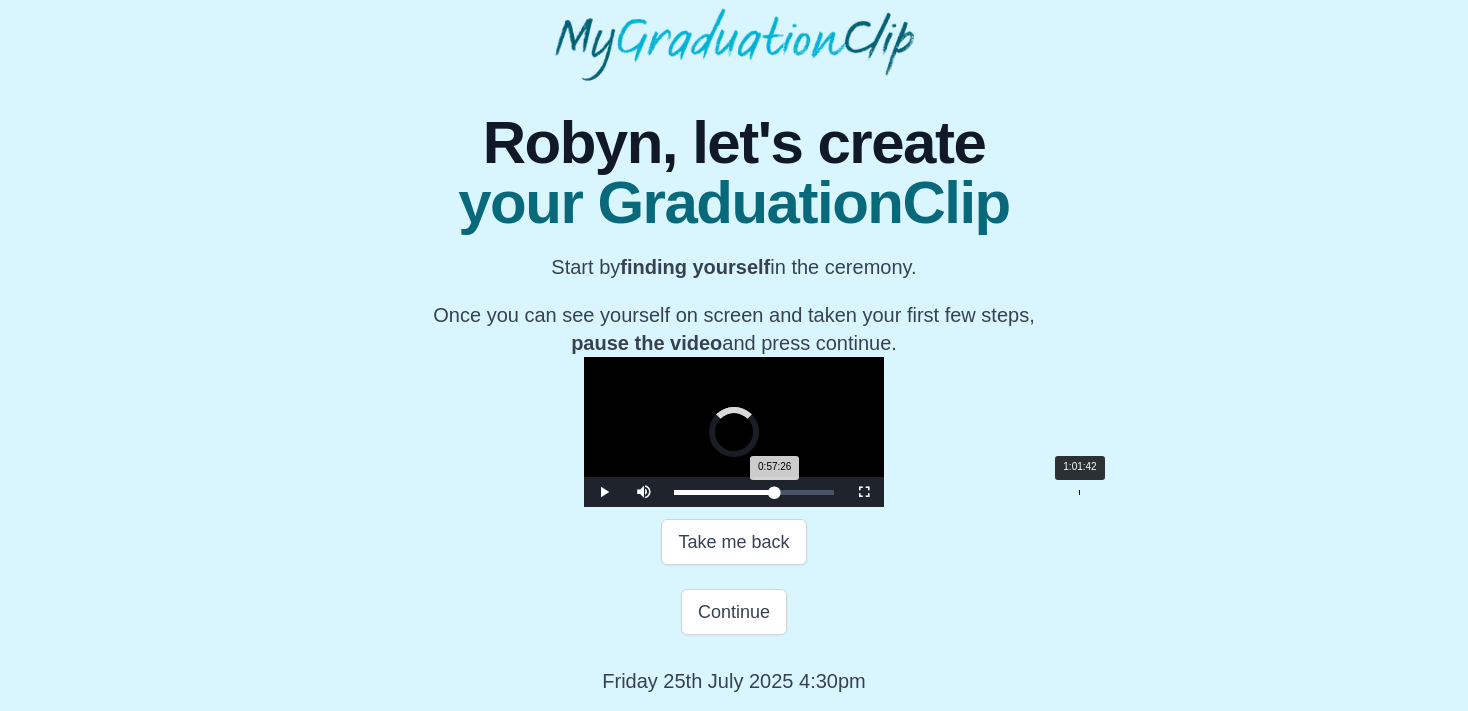 drag, startPoint x: 834, startPoint y: 560, endPoint x: 862, endPoint y: 558, distance: 28.071337 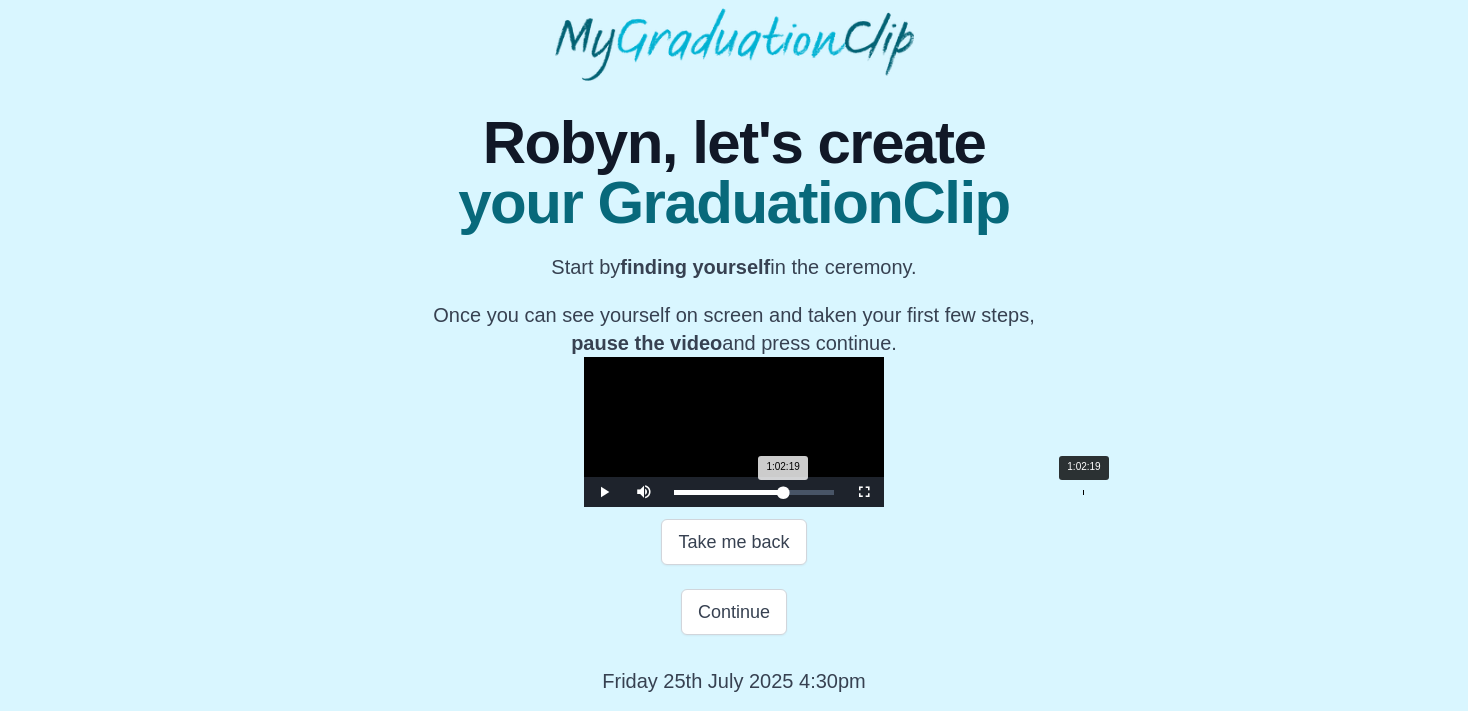 click on "1:02:19 Progress : 0%" at bounding box center [728, 492] 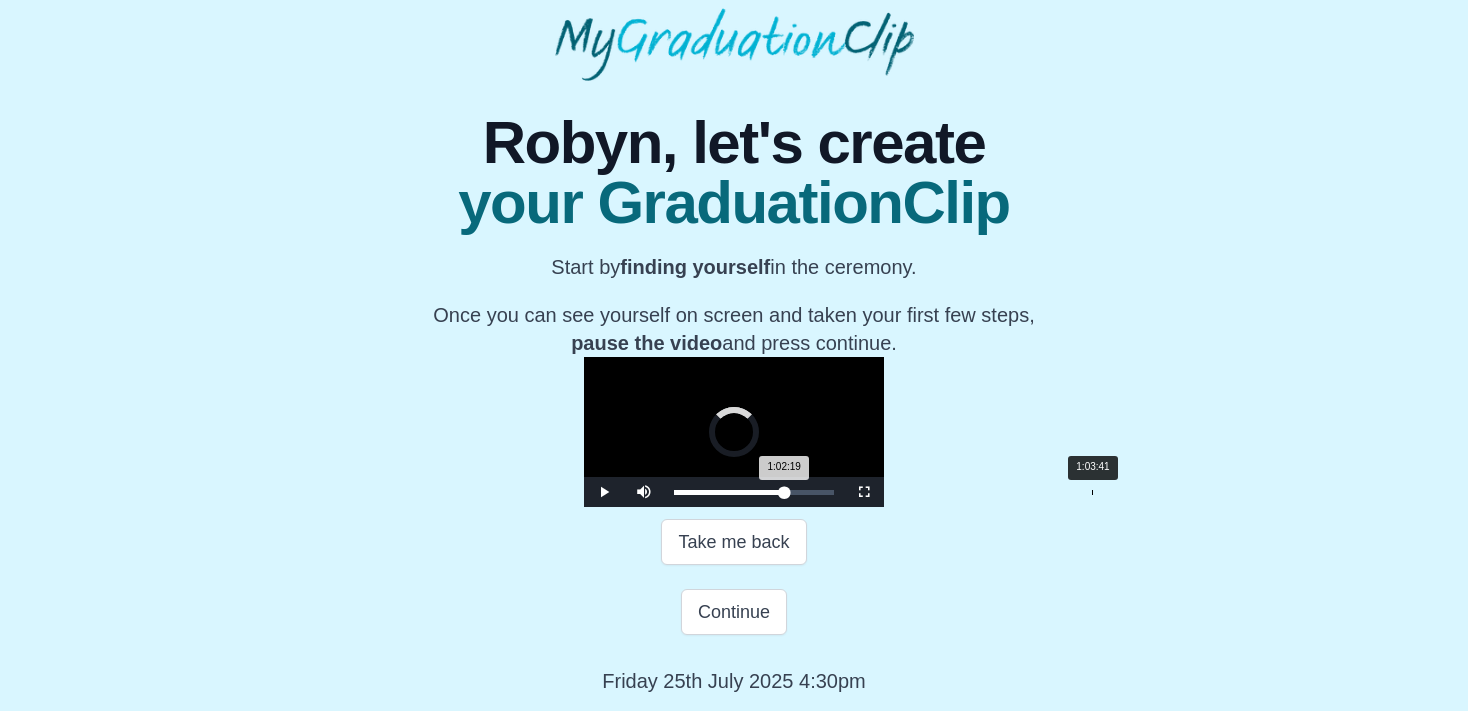 click on "Loaded : 0% 1:03:41 1:02:19 Progress : 0%" at bounding box center [754, 492] 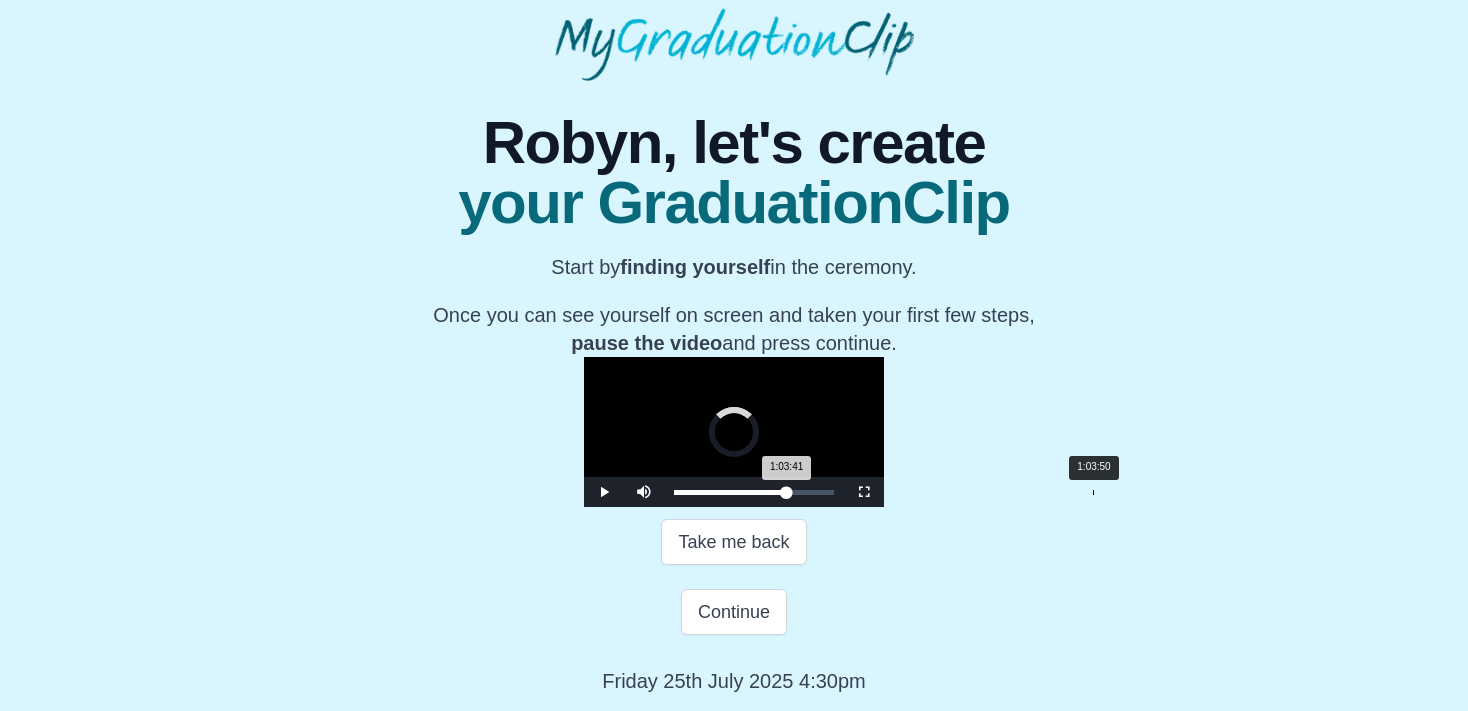 click on "1:03:41 Progress : 0%" at bounding box center (730, 492) 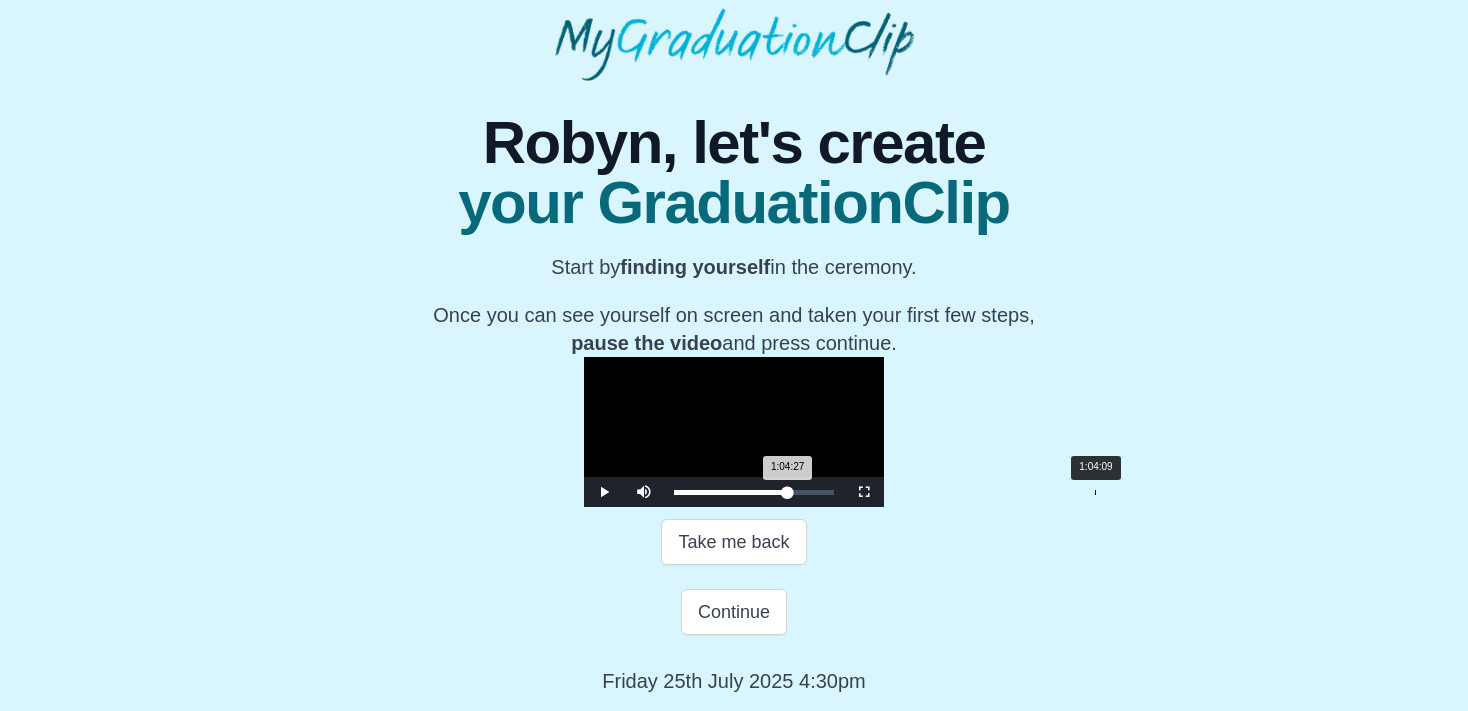 click on "1:04:27 Progress : 0%" at bounding box center [731, 492] 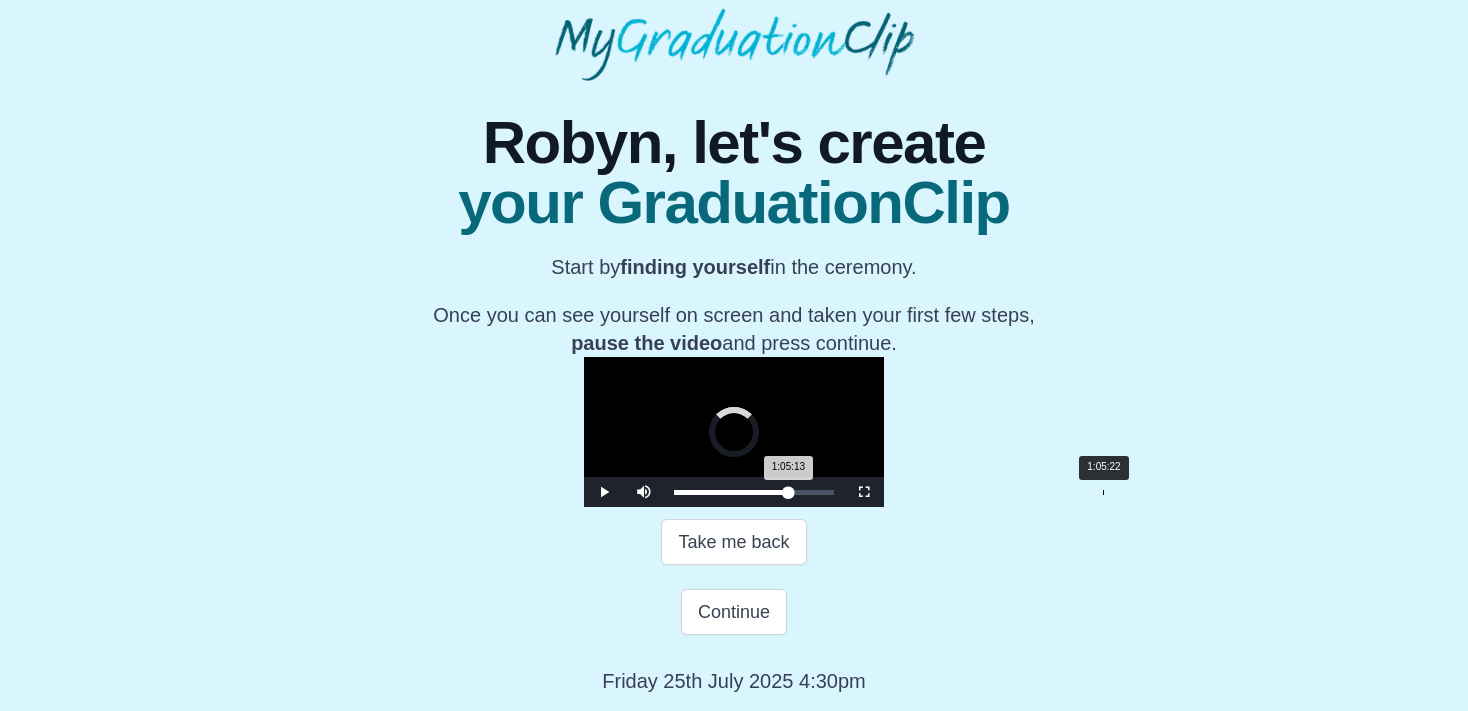 click on "Loaded : 0% 1:05:22 1:05:13 Progress : 0%" at bounding box center (754, 492) 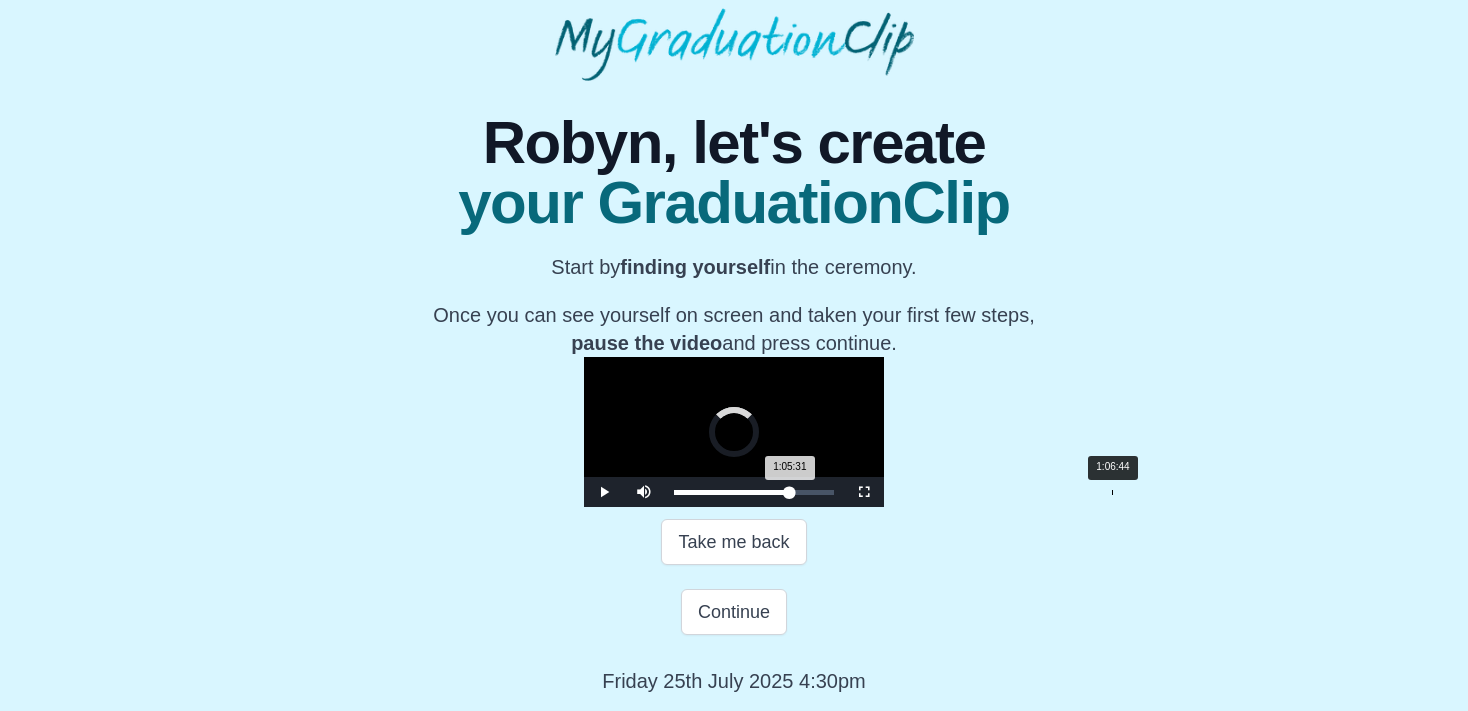 drag, startPoint x: 887, startPoint y: 554, endPoint x: 898, endPoint y: 550, distance: 11.7046995 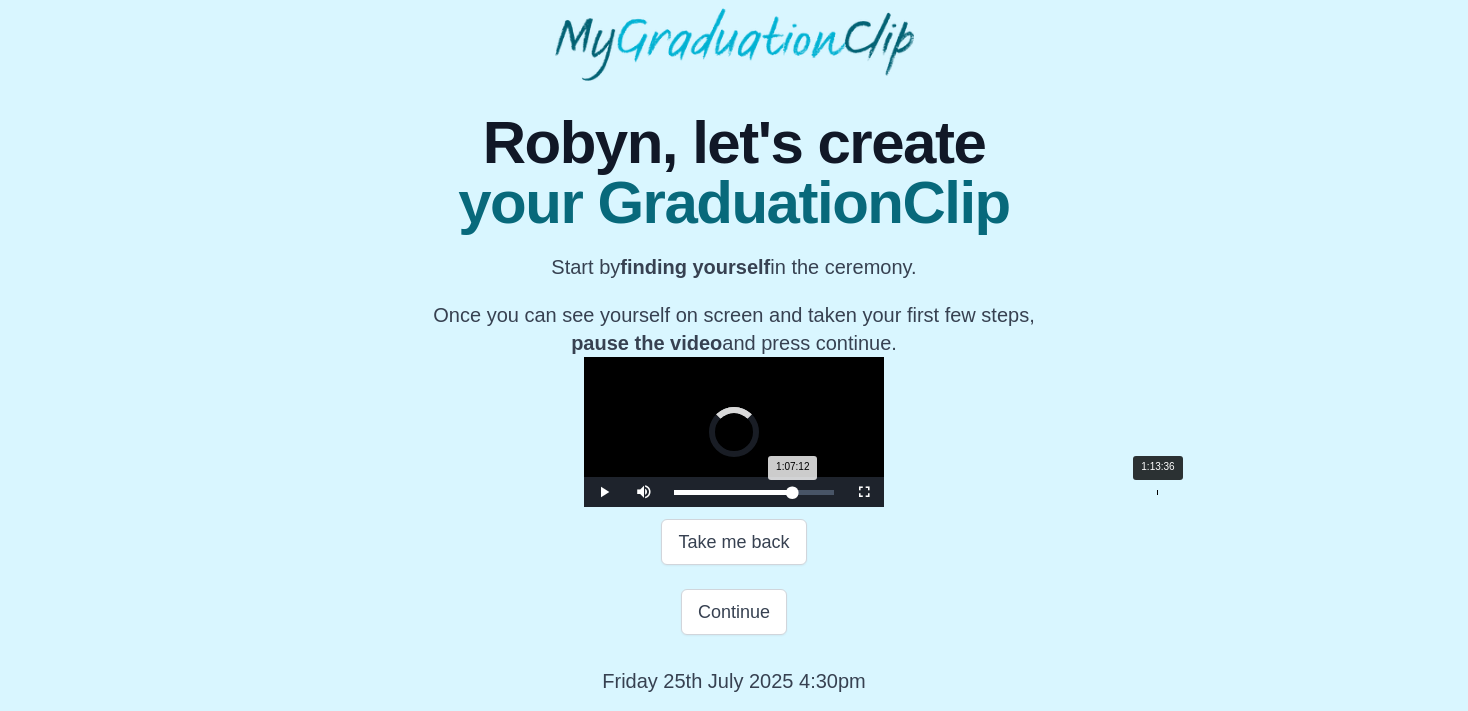 drag, startPoint x: 898, startPoint y: 550, endPoint x: 942, endPoint y: 549, distance: 44.011364 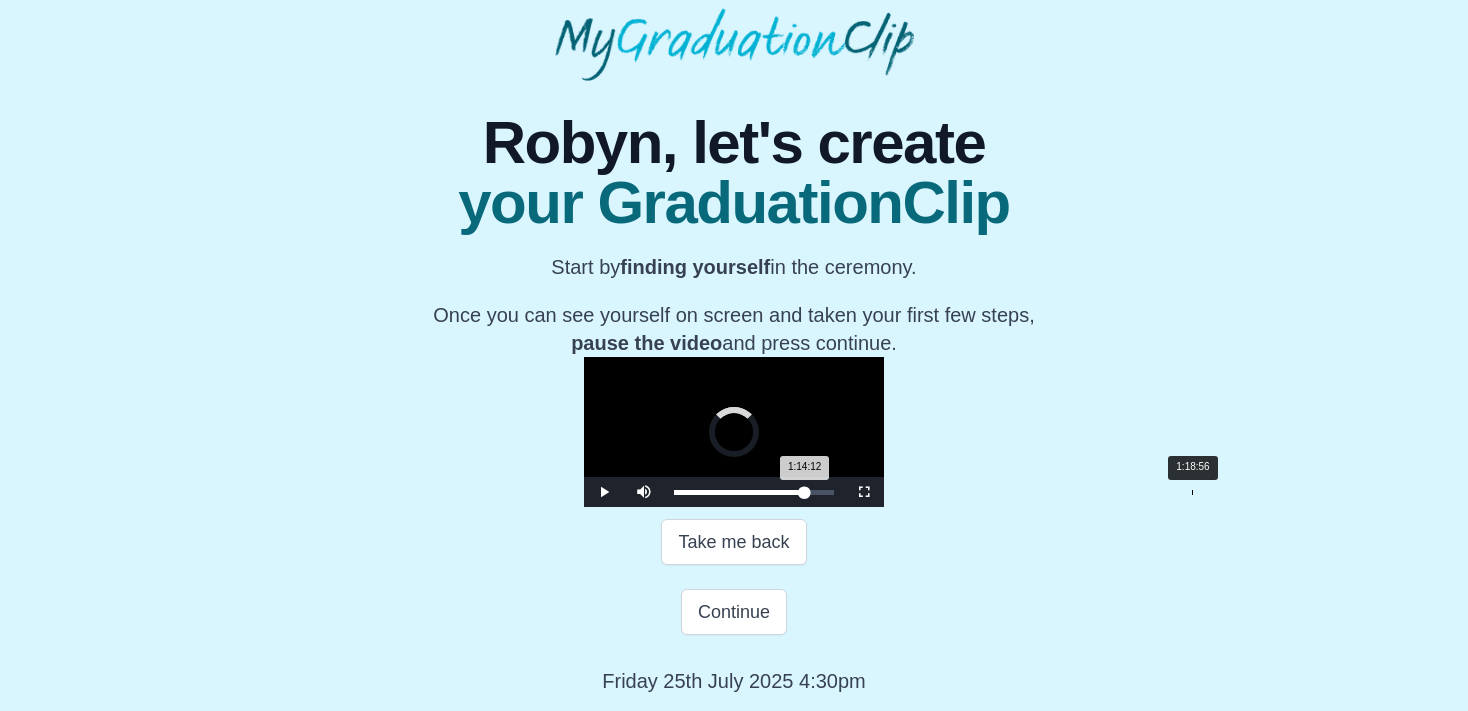 drag, startPoint x: 942, startPoint y: 563, endPoint x: 978, endPoint y: 563, distance: 36 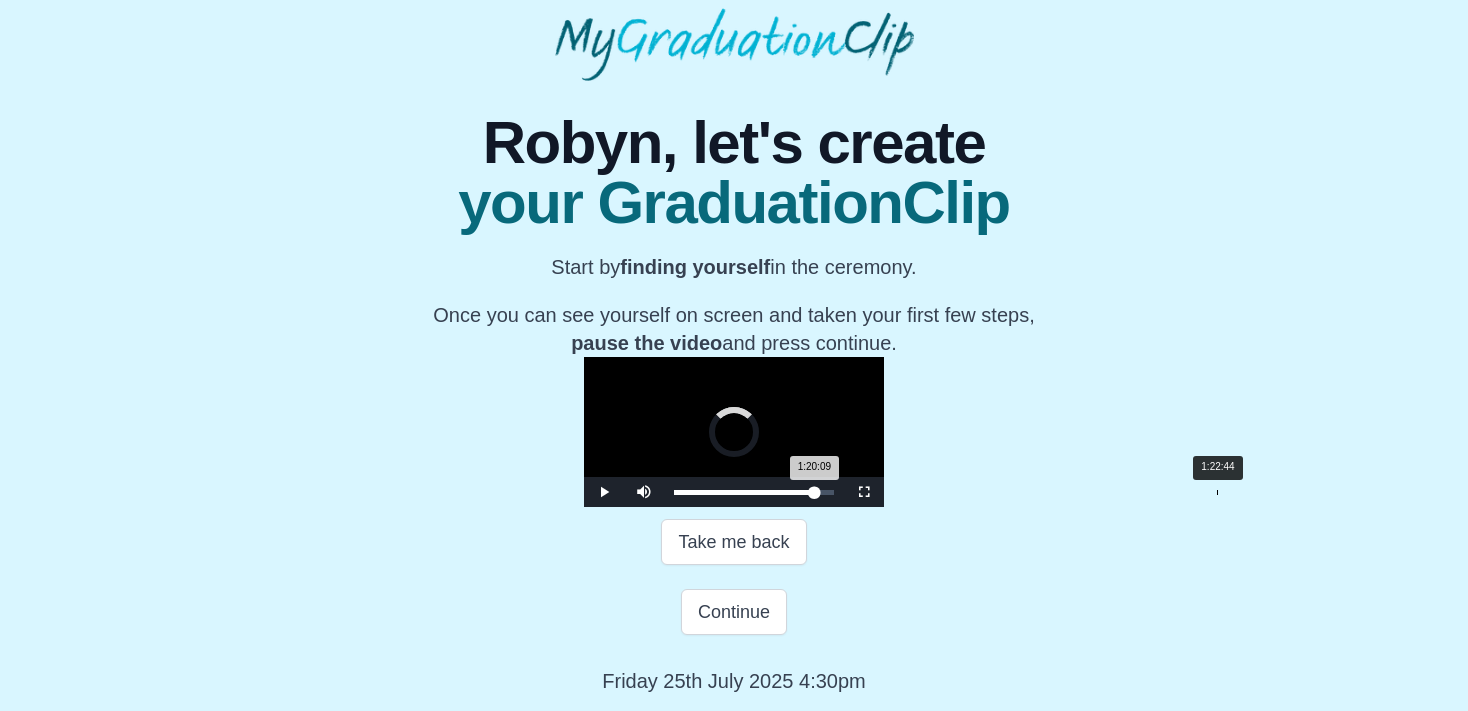 drag, startPoint x: 978, startPoint y: 562, endPoint x: 1000, endPoint y: 562, distance: 22 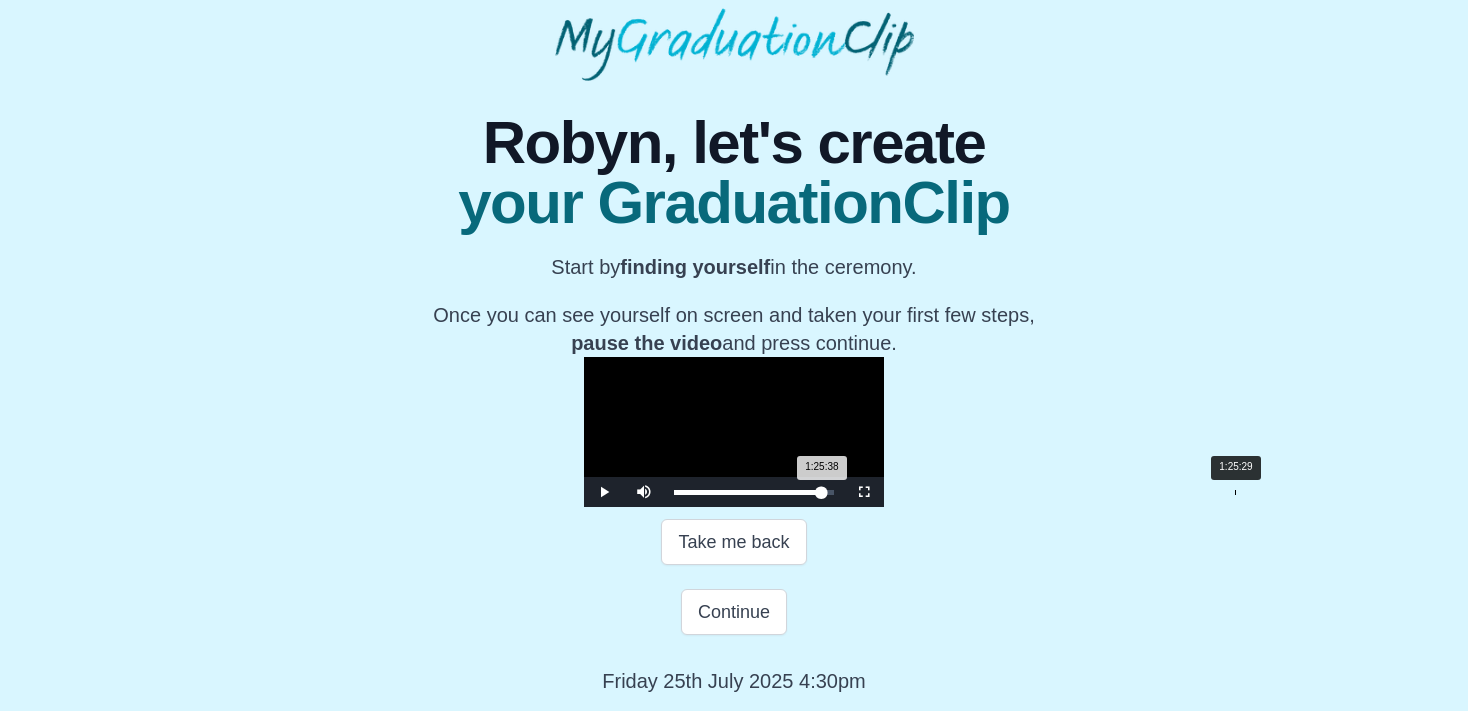 drag, startPoint x: 1001, startPoint y: 562, endPoint x: 1019, endPoint y: 562, distance: 18 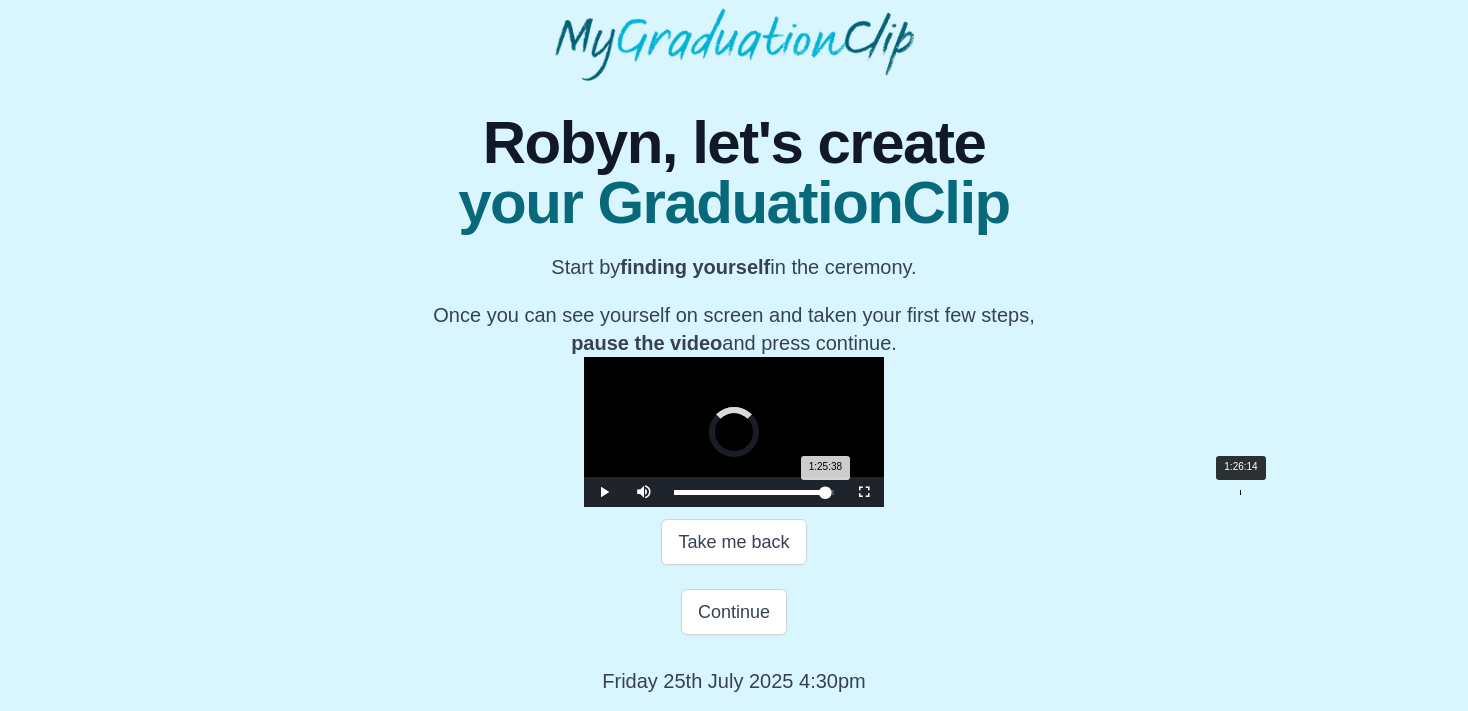 drag, startPoint x: 1019, startPoint y: 562, endPoint x: 1043, endPoint y: 563, distance: 24.020824 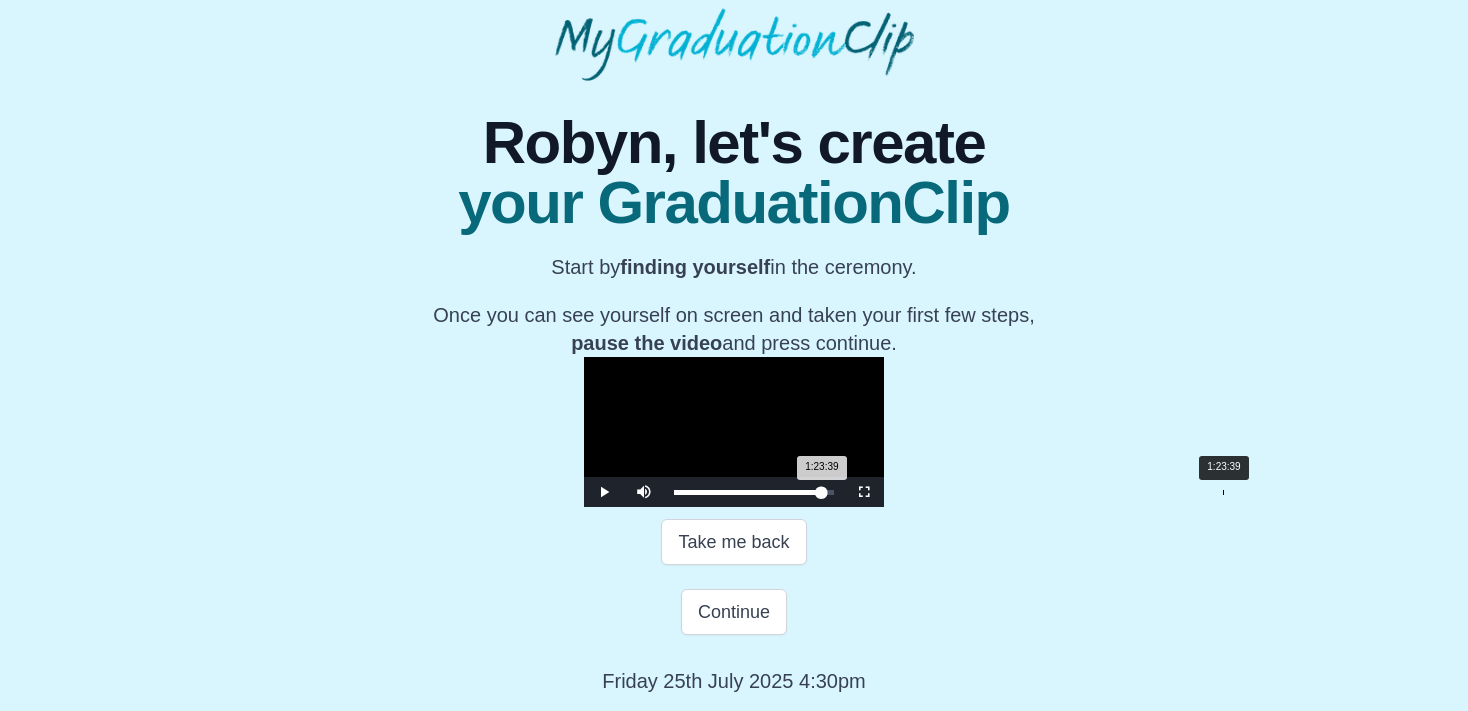 drag, startPoint x: 1042, startPoint y: 565, endPoint x: 1006, endPoint y: 553, distance: 37.94733 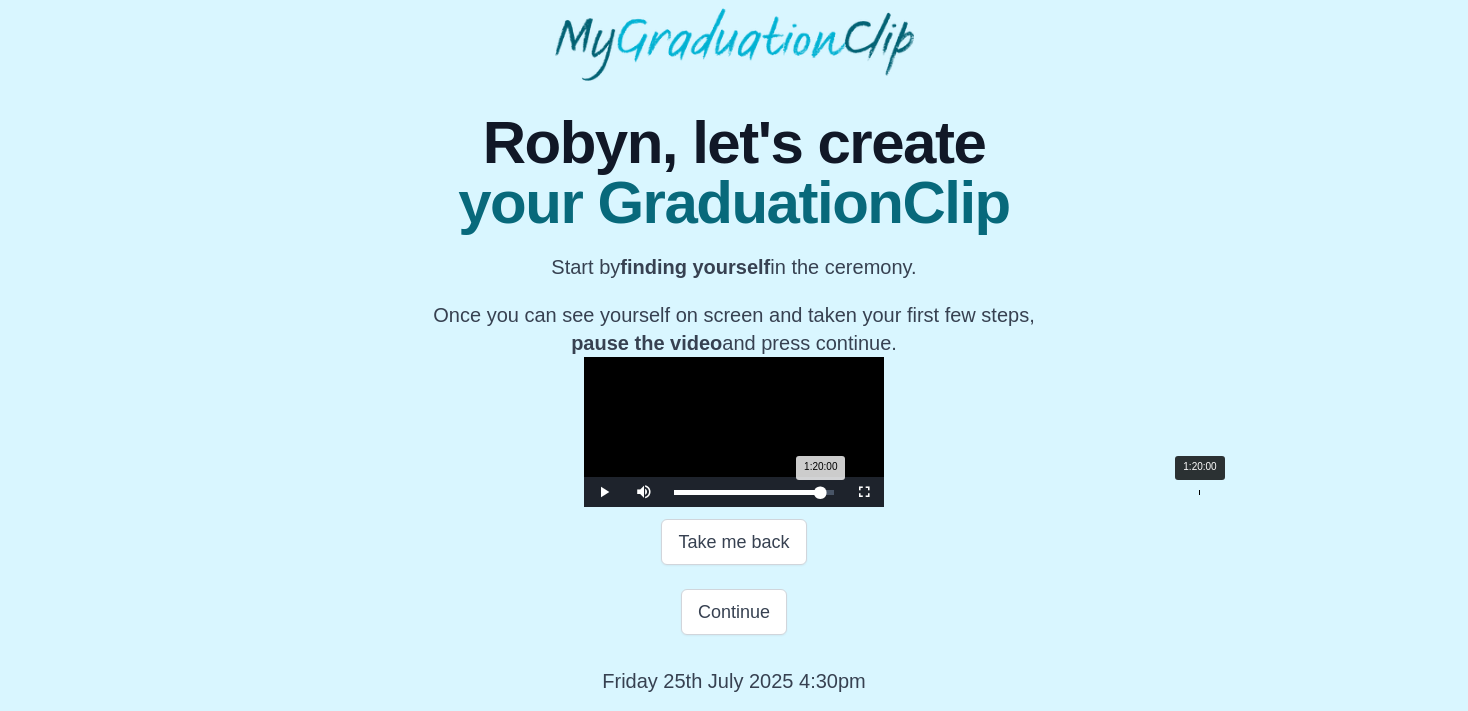 drag, startPoint x: 998, startPoint y: 562, endPoint x: 982, endPoint y: 562, distance: 16 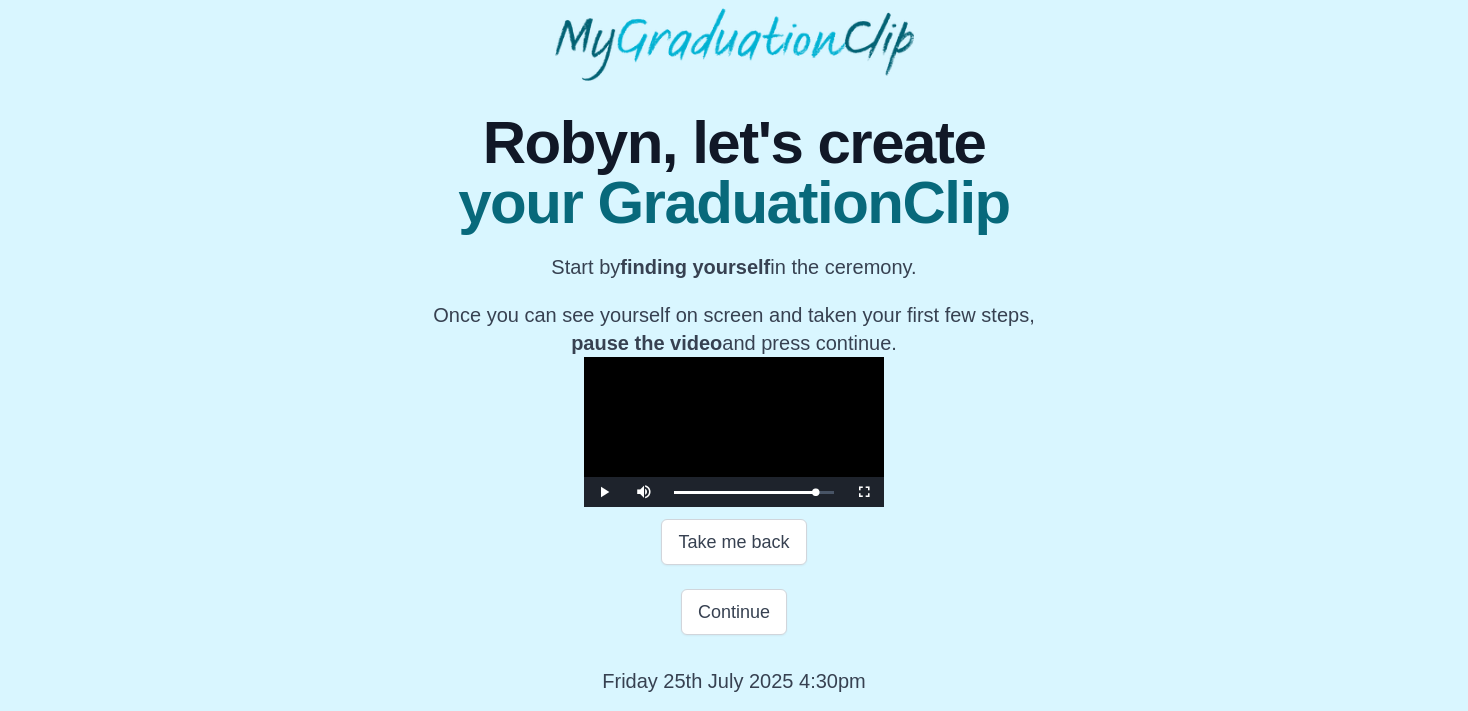click at bounding box center [734, 432] 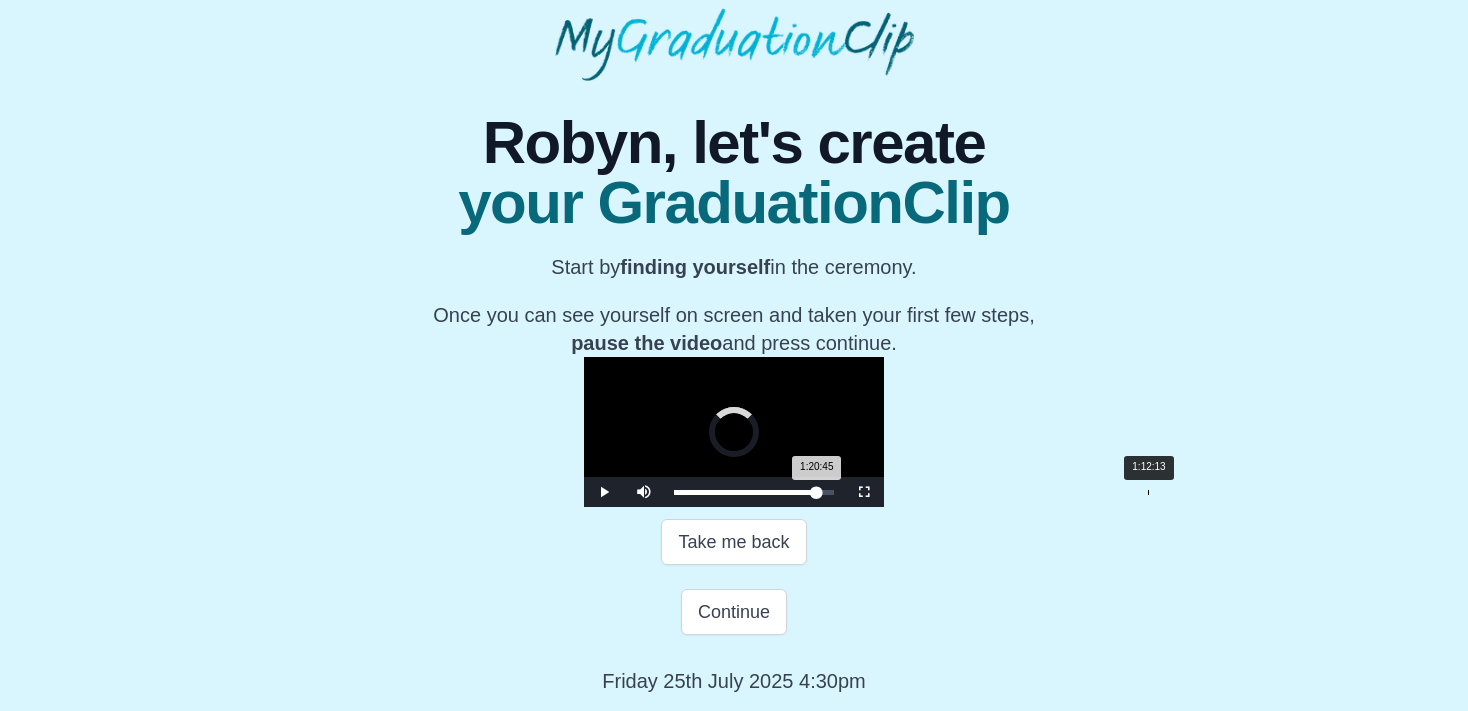 drag, startPoint x: 987, startPoint y: 564, endPoint x: 931, endPoint y: 566, distance: 56.0357 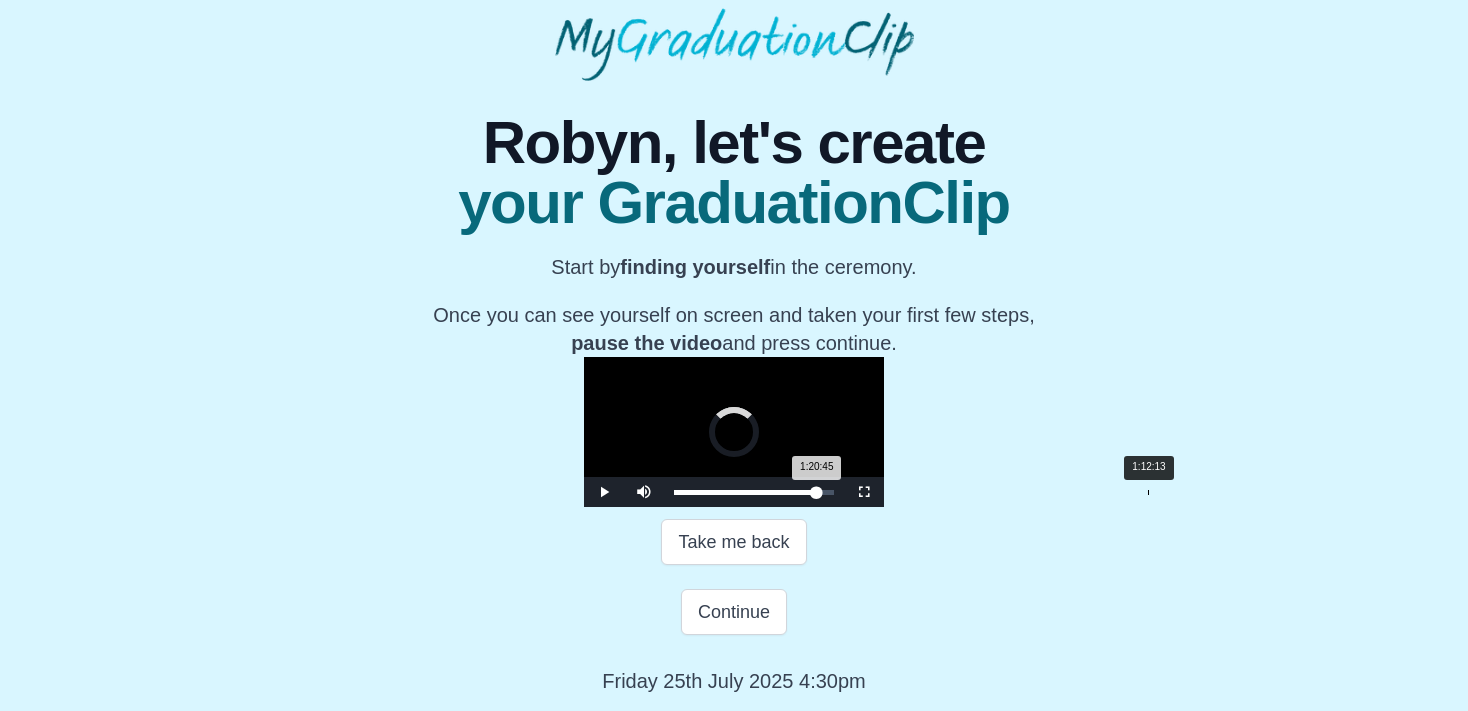 click on "Loaded : 0% 1:12:13 1:20:45 Progress : 0%" at bounding box center [754, 492] 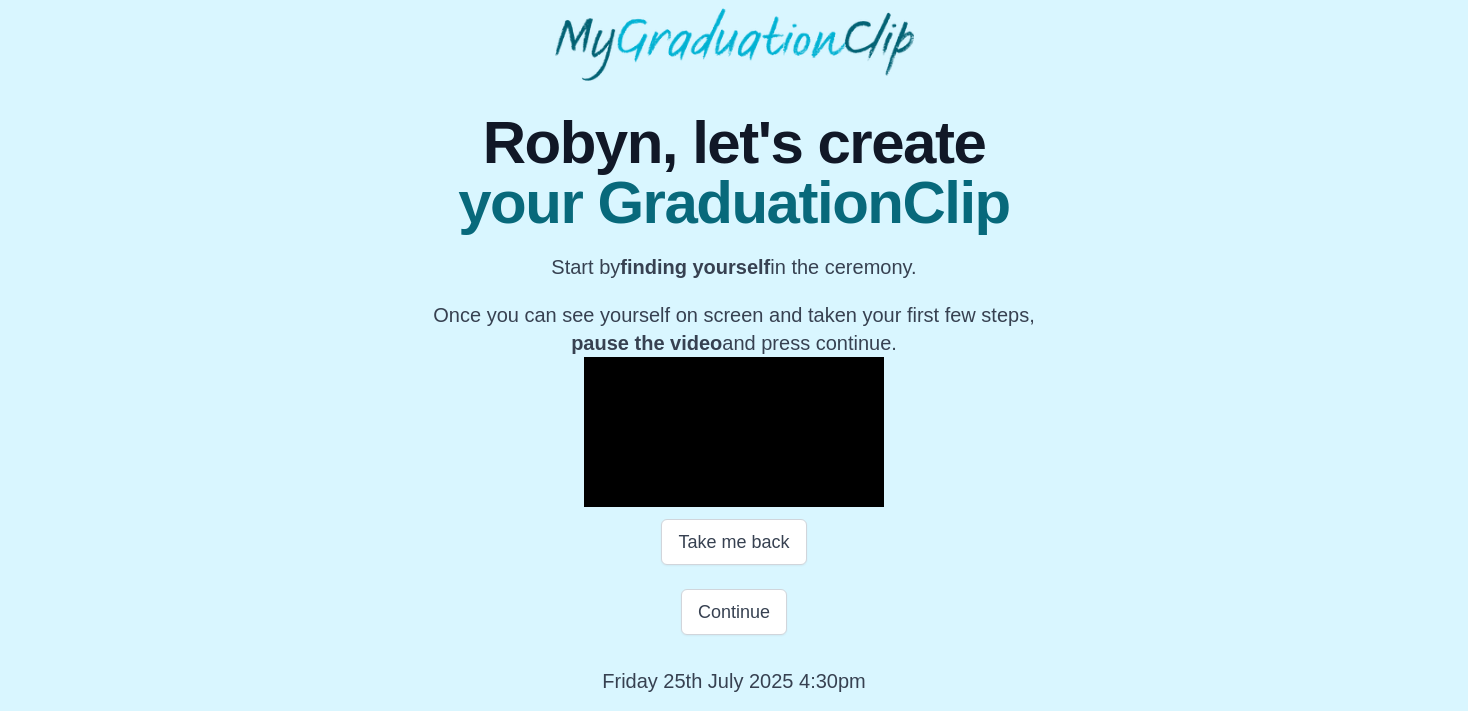 scroll, scrollTop: 353, scrollLeft: 0, axis: vertical 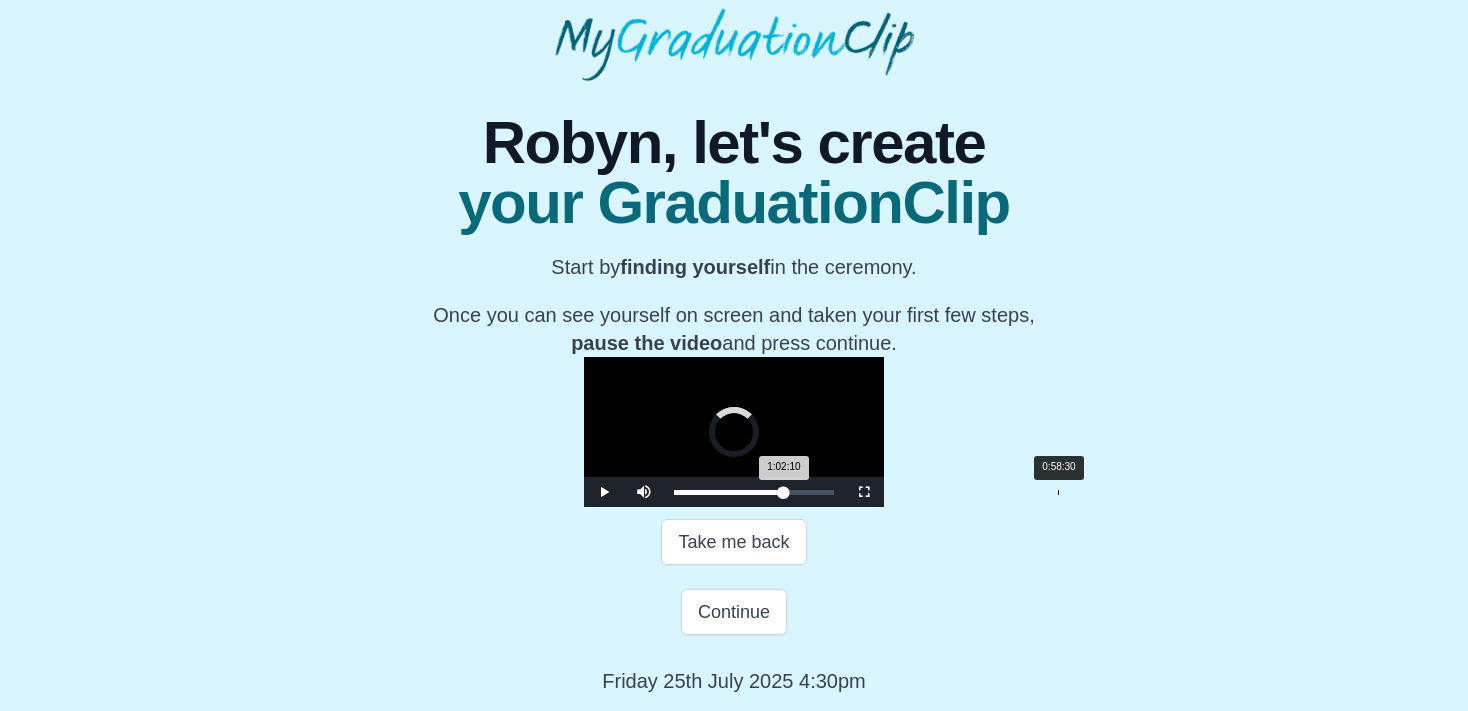 drag, startPoint x: 981, startPoint y: 493, endPoint x: 841, endPoint y: 480, distance: 140.60228 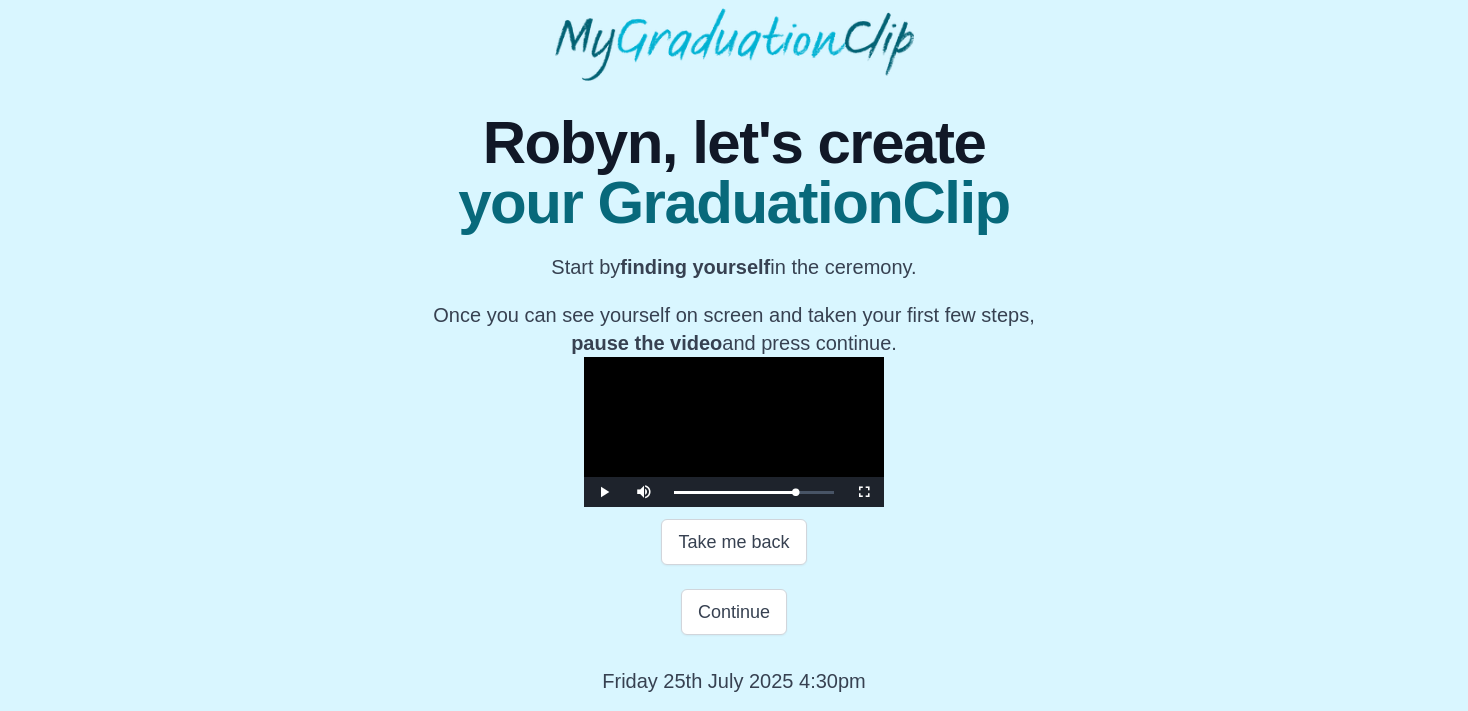 drag, startPoint x: 841, startPoint y: 489, endPoint x: 910, endPoint y: 468, distance: 72.12489 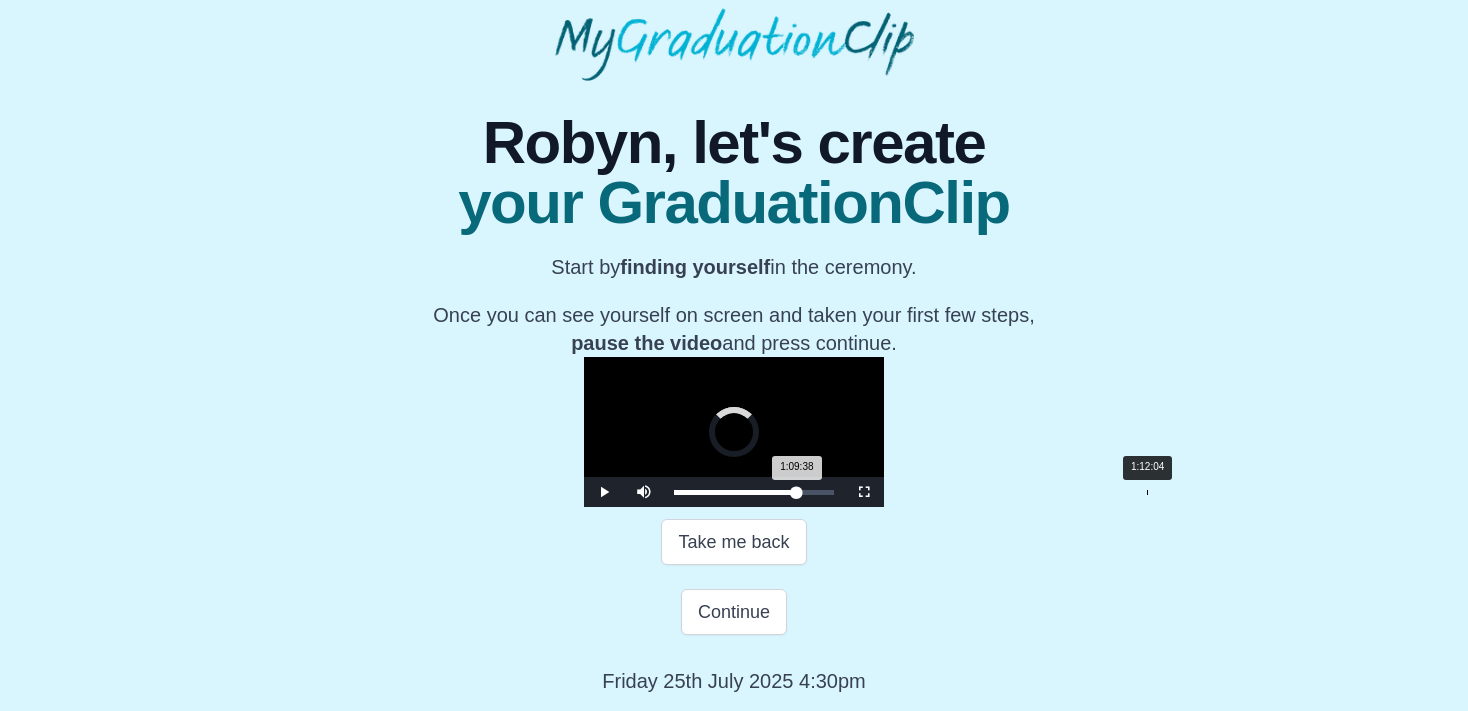 drag, startPoint x: 910, startPoint y: 489, endPoint x: 926, endPoint y: 487, distance: 16.124516 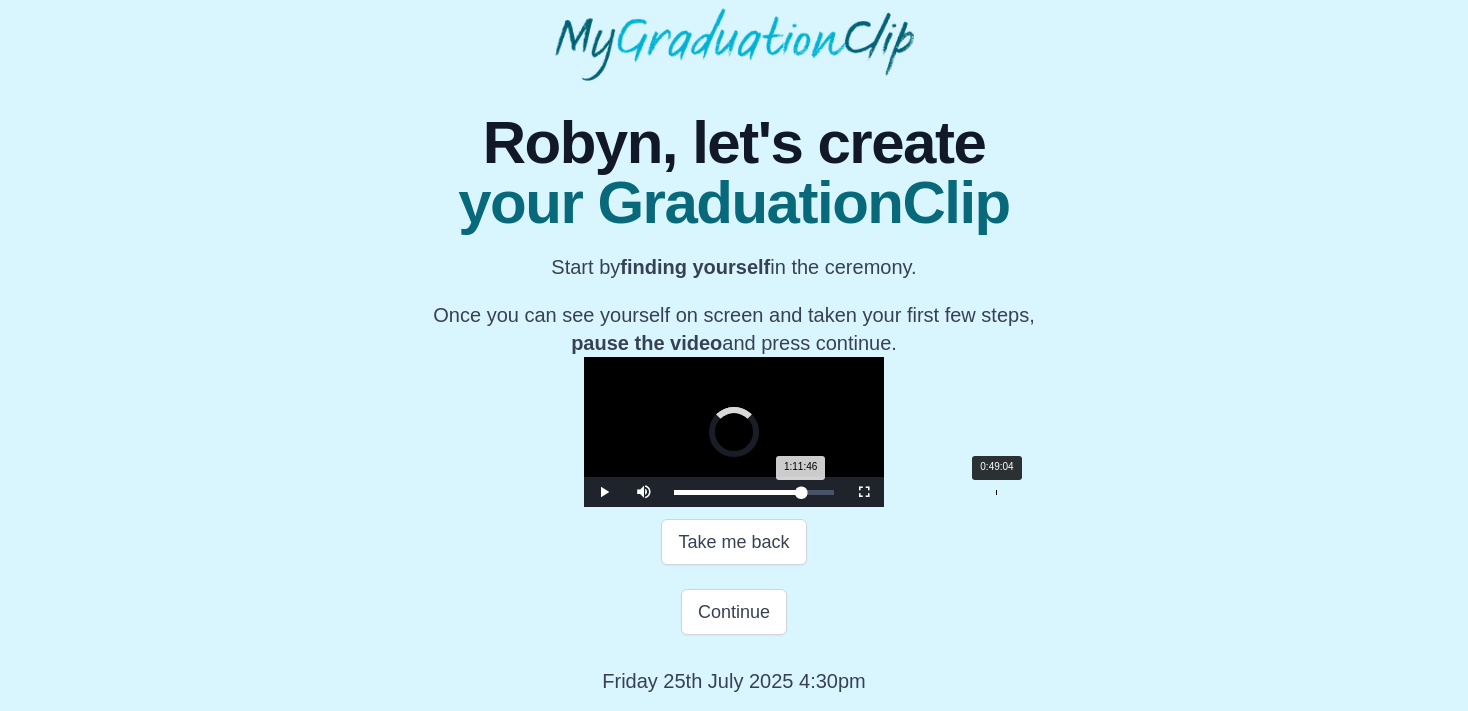drag, startPoint x: 905, startPoint y: 487, endPoint x: 778, endPoint y: 487, distance: 127 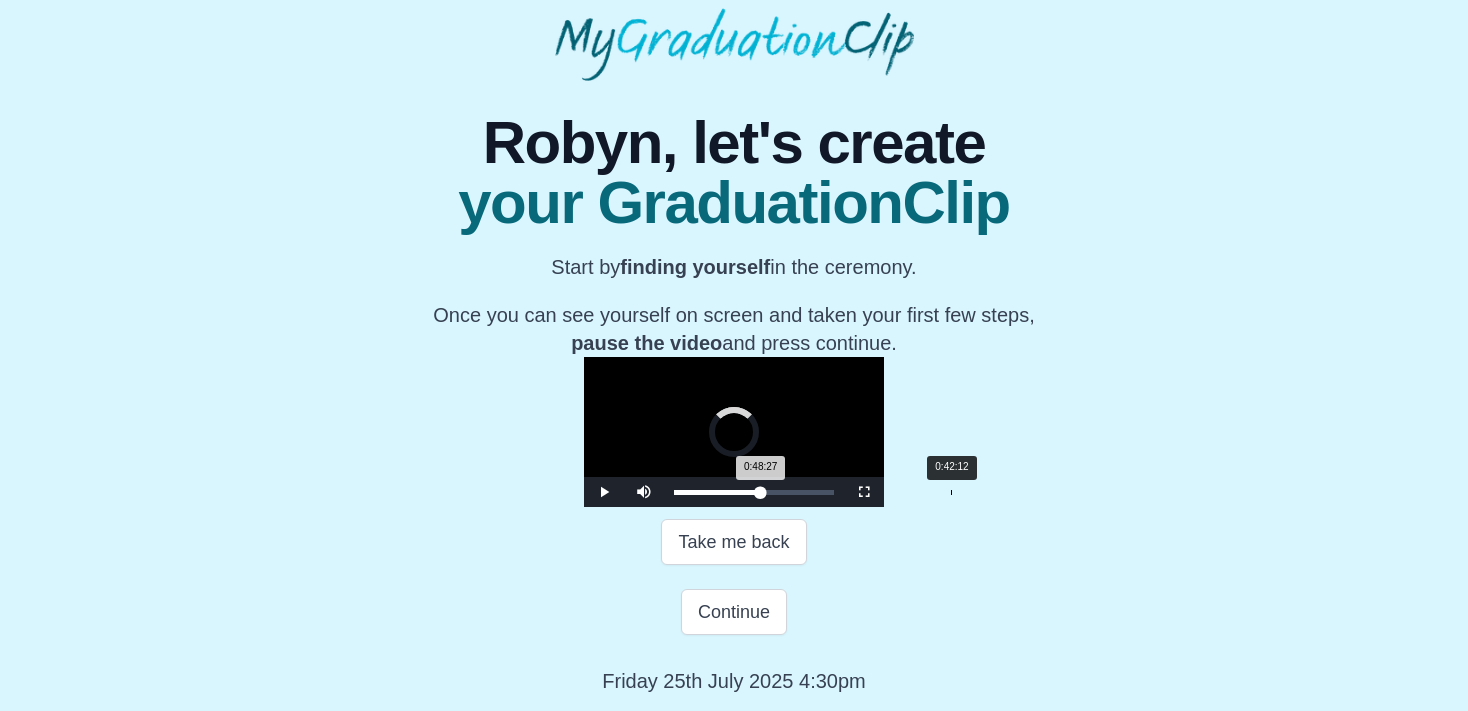 drag, startPoint x: 754, startPoint y: 496, endPoint x: 734, endPoint y: 501, distance: 20.615528 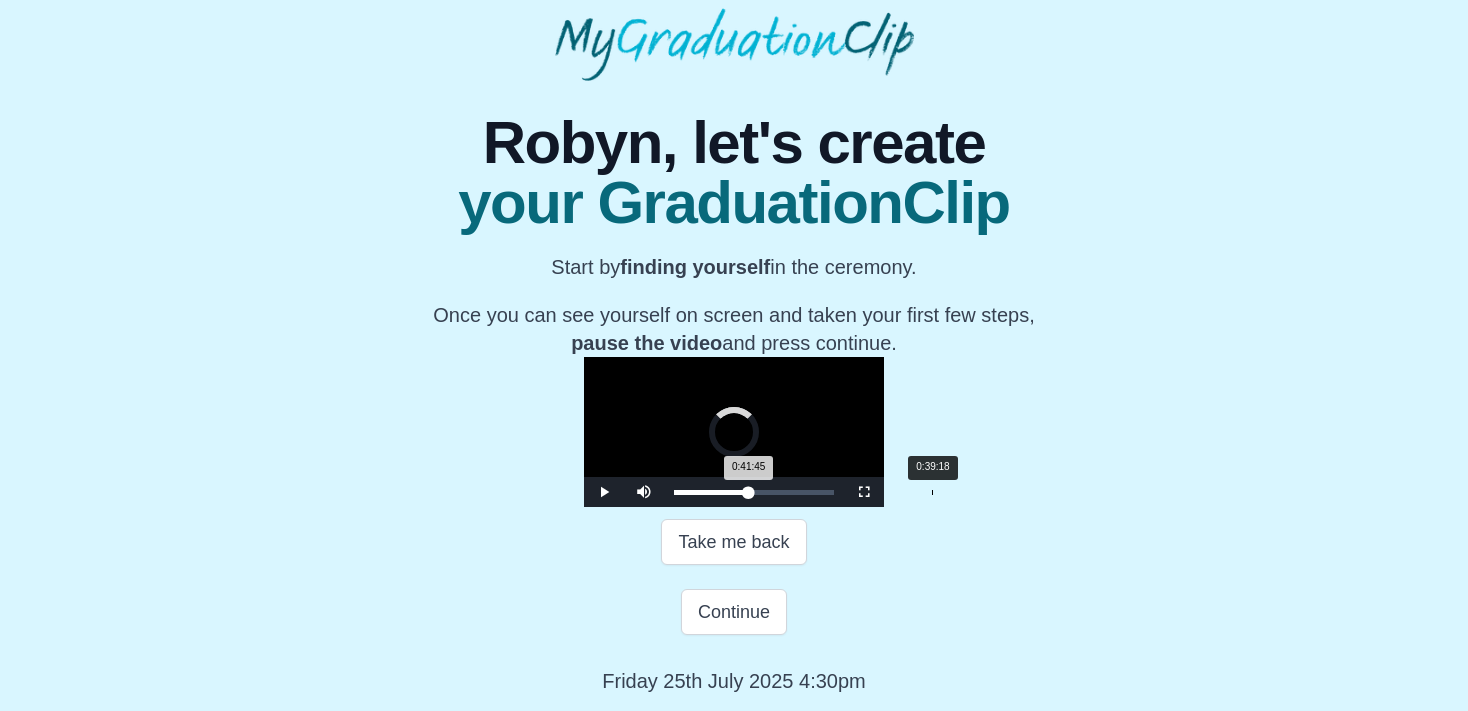 drag, startPoint x: 731, startPoint y: 493, endPoint x: 708, endPoint y: 493, distance: 23 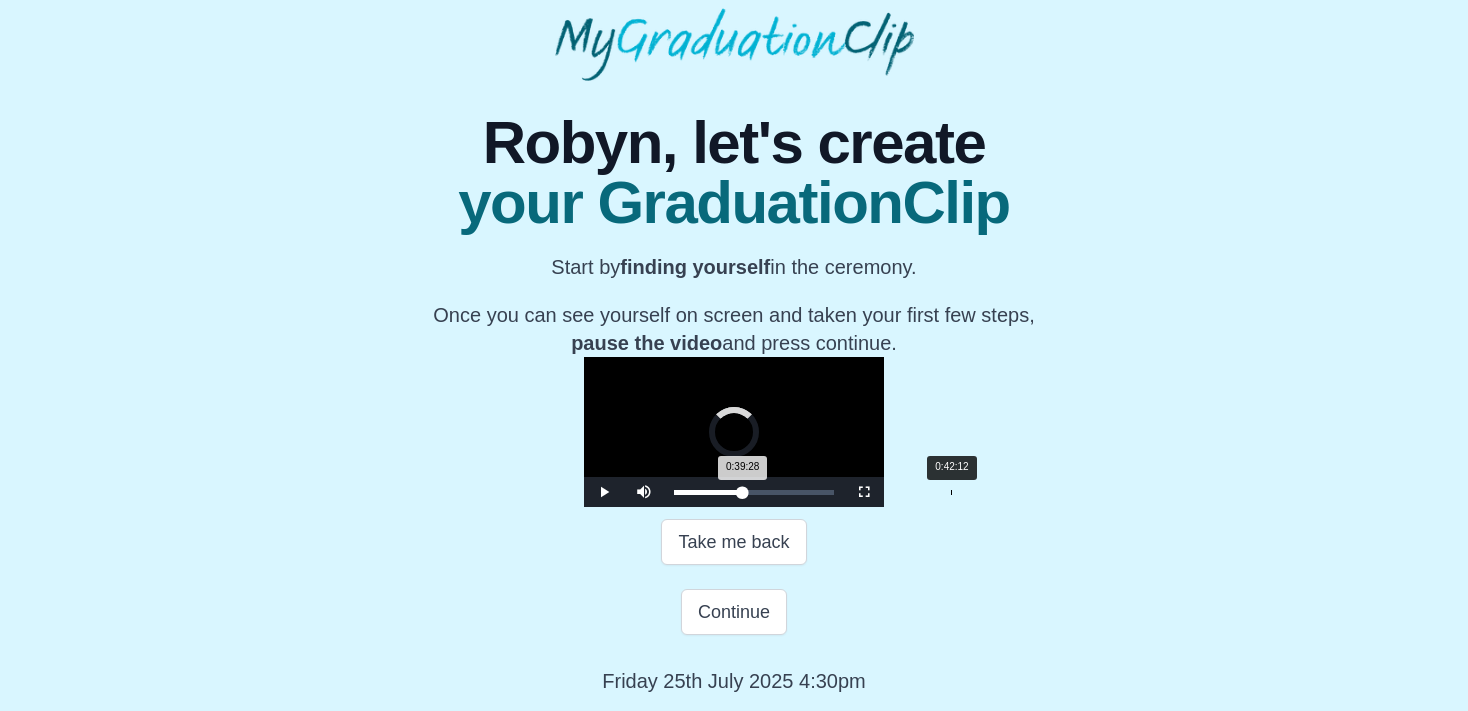 drag, startPoint x: 710, startPoint y: 497, endPoint x: 734, endPoint y: 501, distance: 24.33105 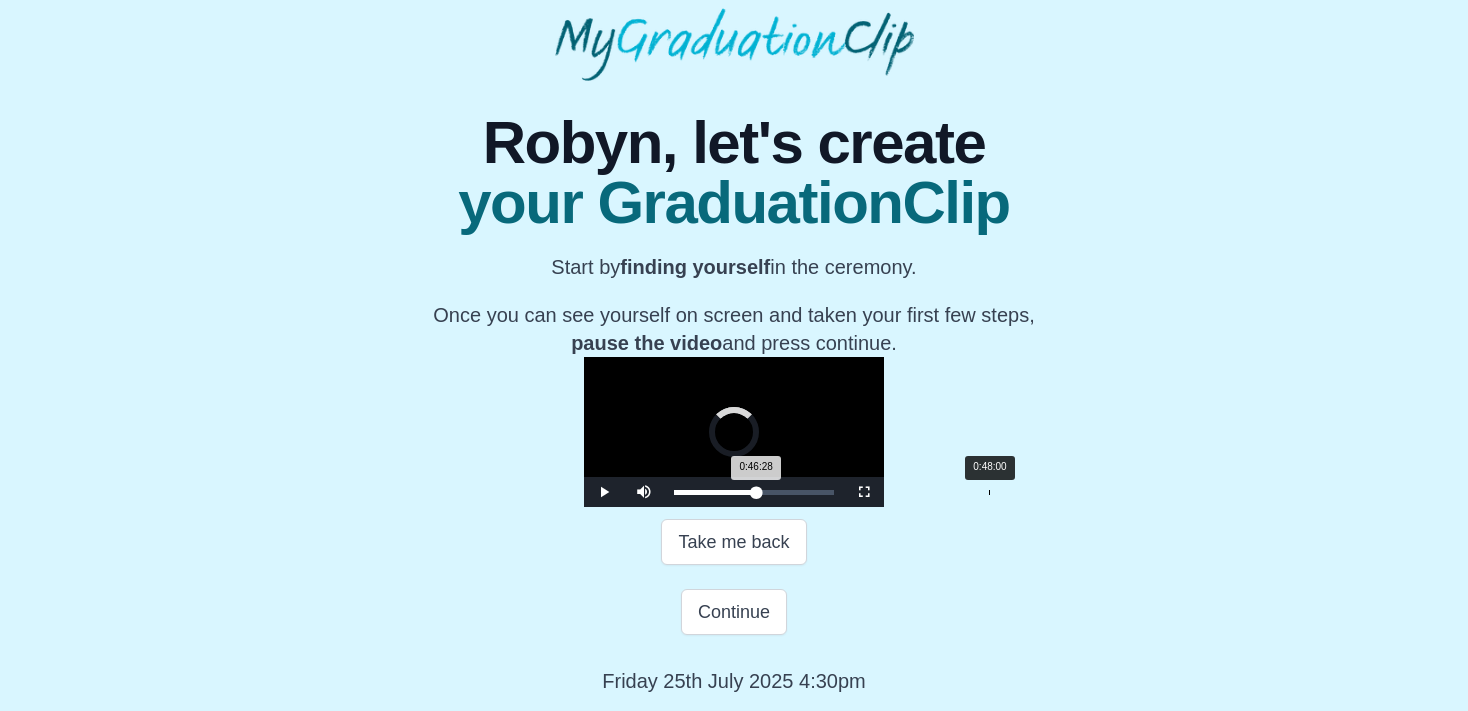 drag, startPoint x: 735, startPoint y: 492, endPoint x: 772, endPoint y: 497, distance: 37.336308 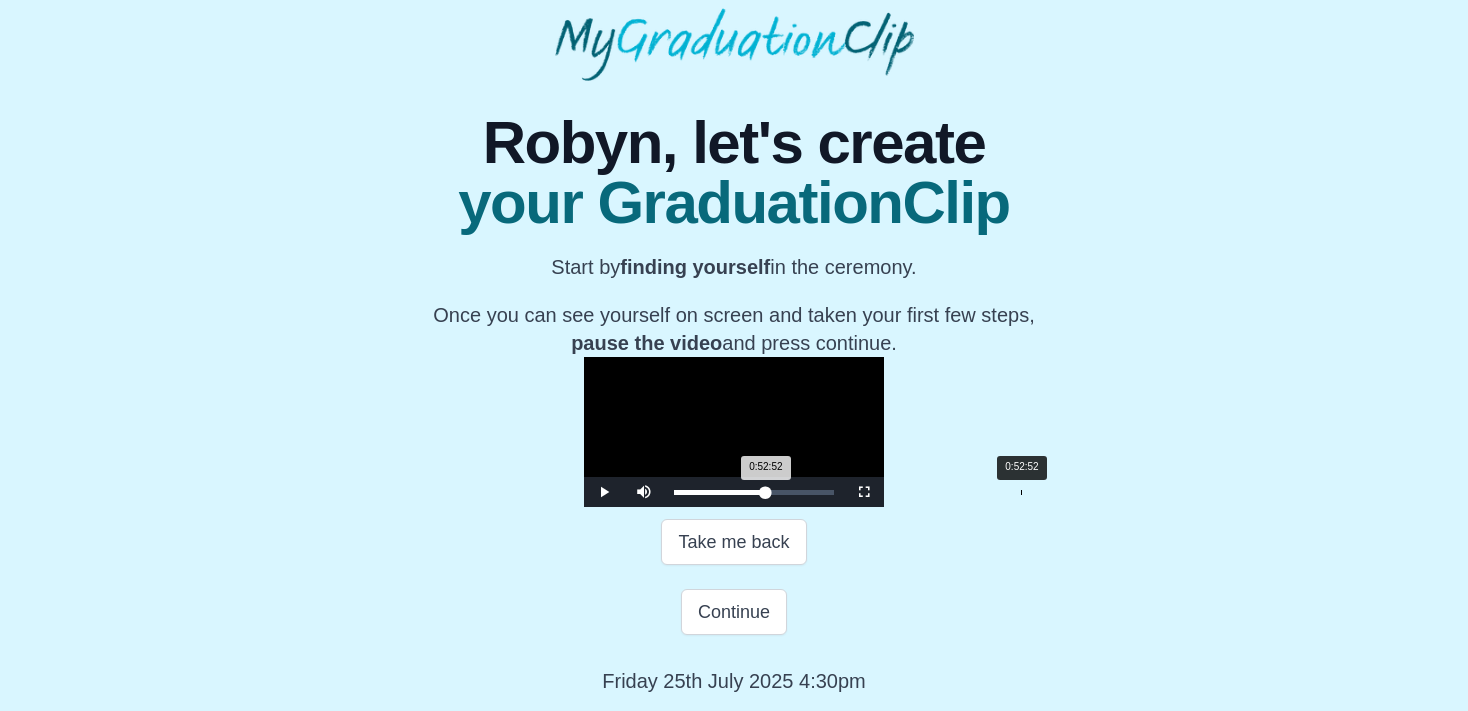 drag, startPoint x: 770, startPoint y: 491, endPoint x: 802, endPoint y: 493, distance: 32.06244 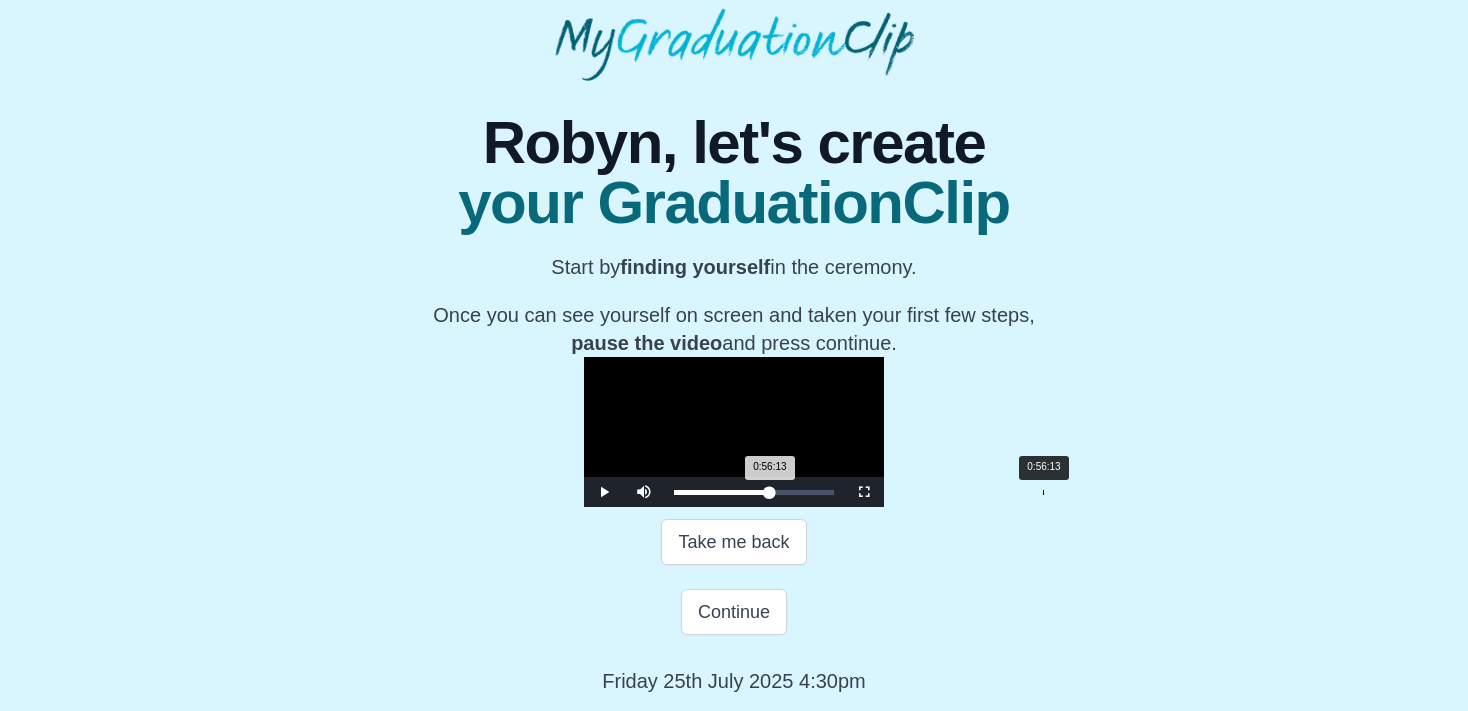 drag, startPoint x: 806, startPoint y: 489, endPoint x: 826, endPoint y: 488, distance: 20.024984 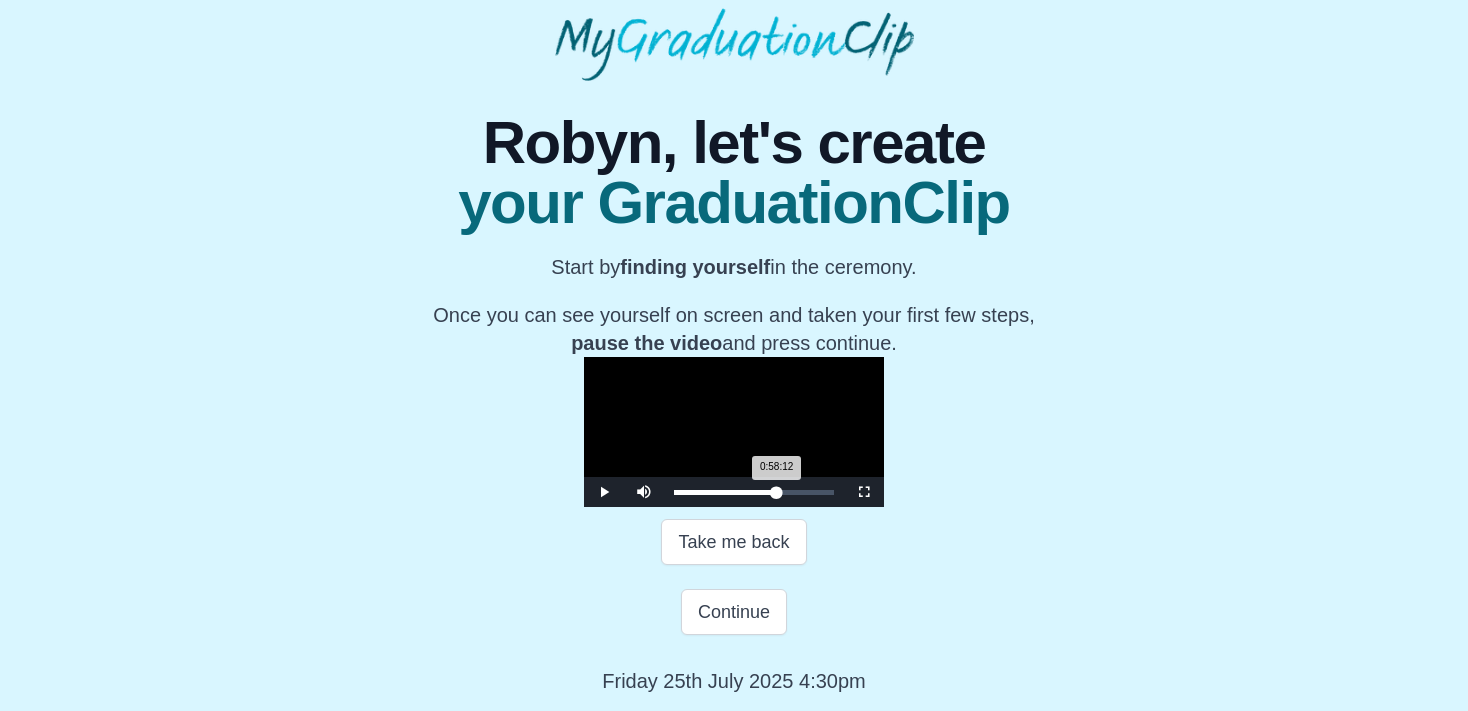 drag, startPoint x: 826, startPoint y: 494, endPoint x: 839, endPoint y: 498, distance: 13.601471 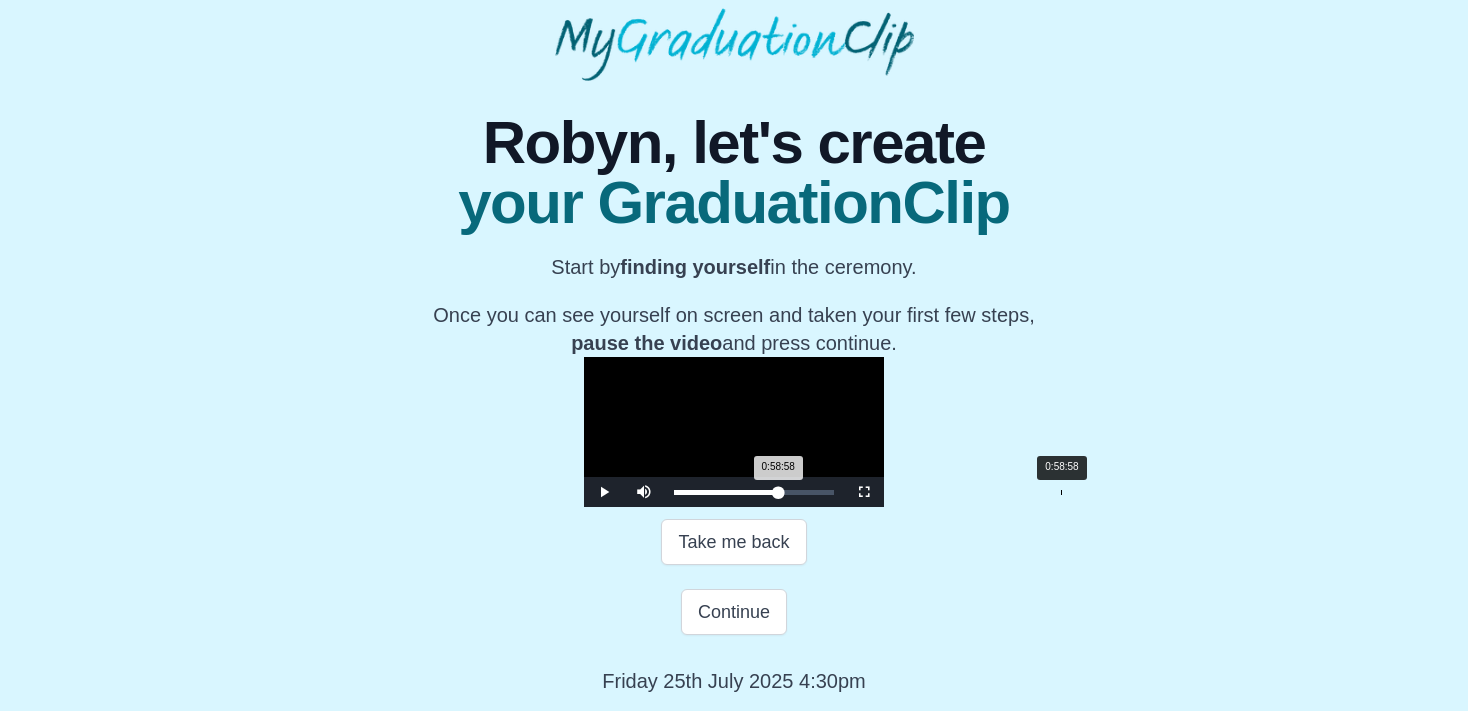 click on "0:58:58 Progress : 0%" at bounding box center [726, 492] 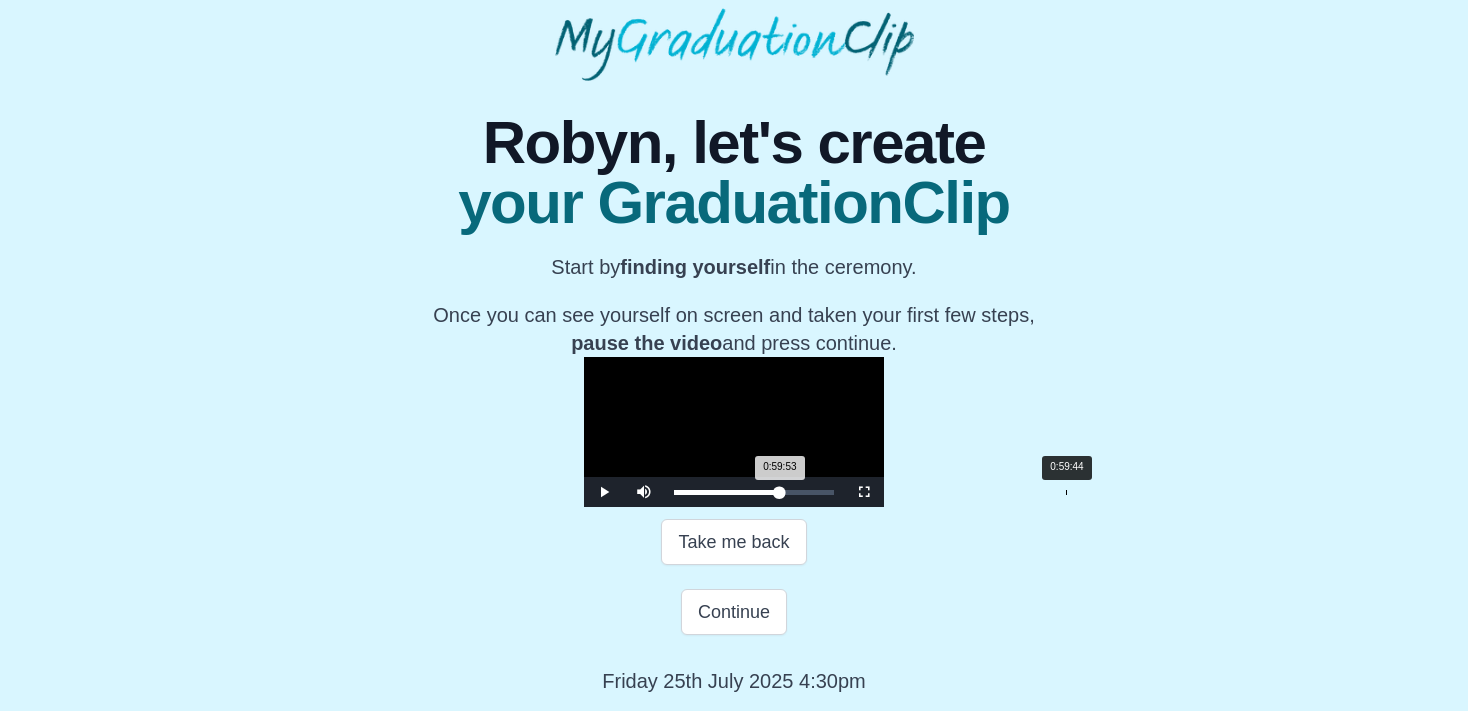 click on "0:59:53 Progress : 0%" at bounding box center (727, 492) 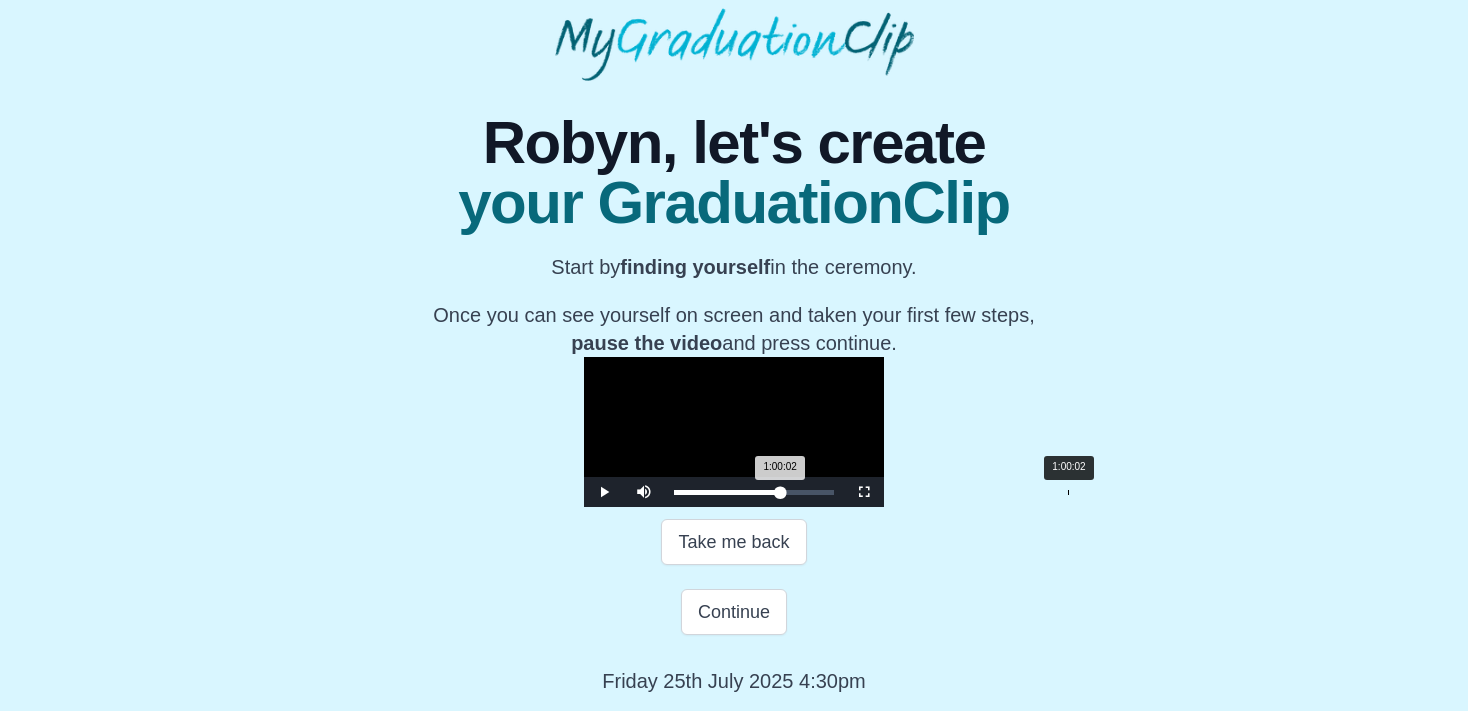 click on "Loaded : 0% 1:00:02 1:00:02 Progress : 0%" at bounding box center (754, 492) 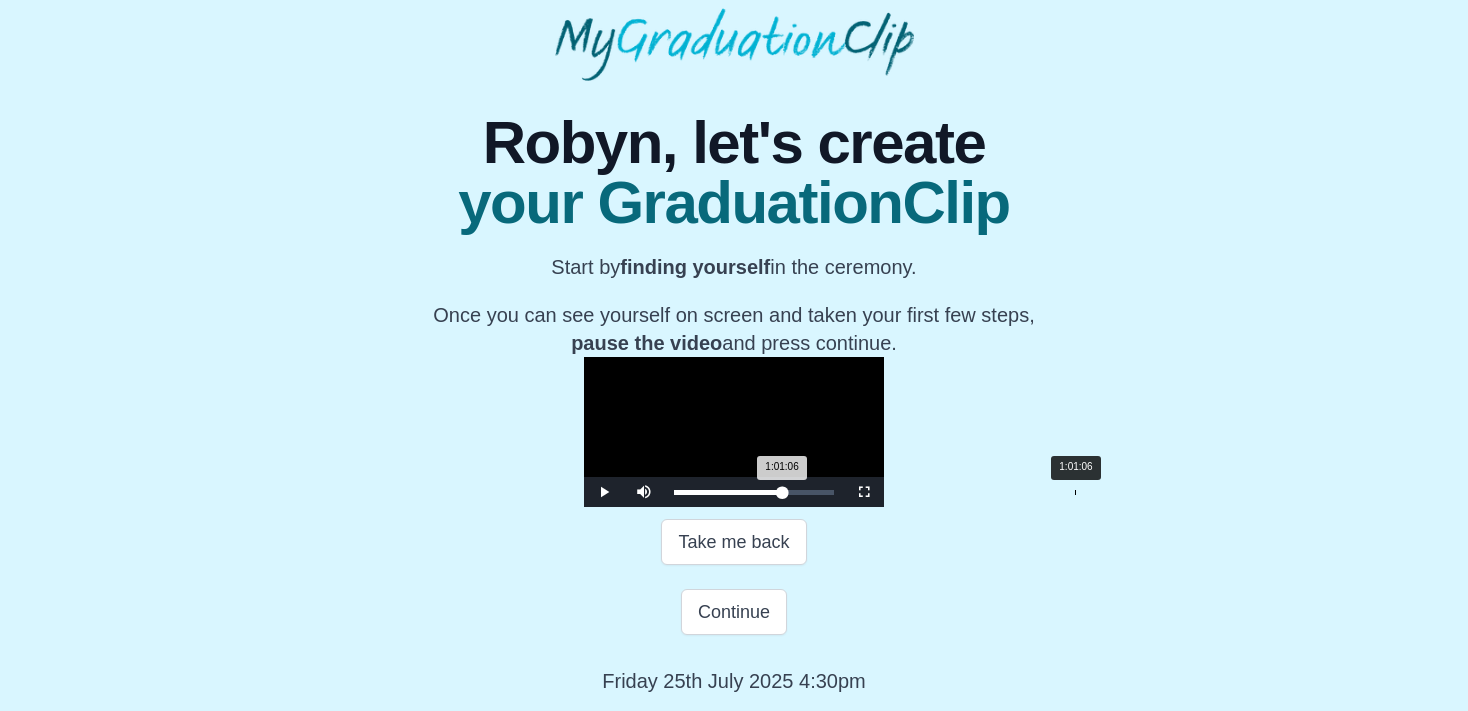 click on "1:01:06 Progress : 0%" at bounding box center (728, 492) 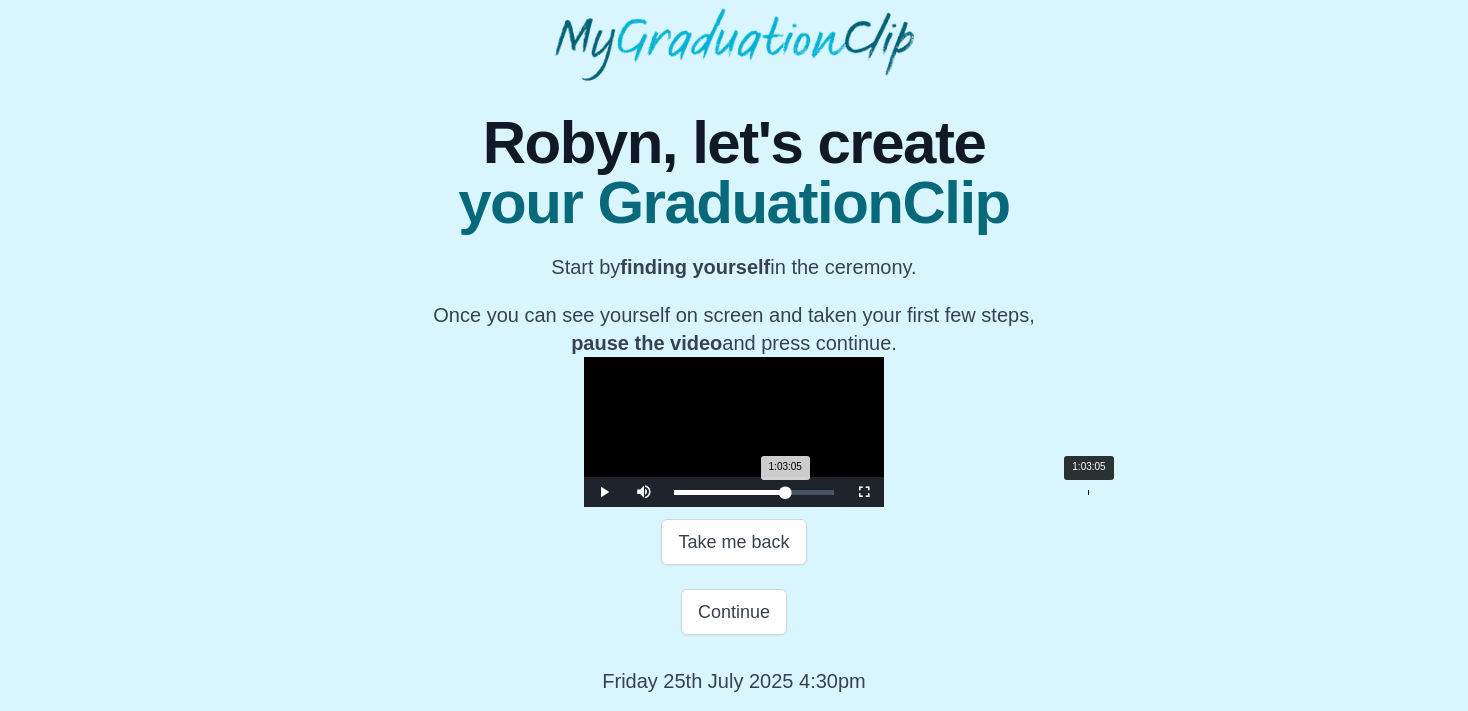drag, startPoint x: 857, startPoint y: 494, endPoint x: 871, endPoint y: 493, distance: 14.035668 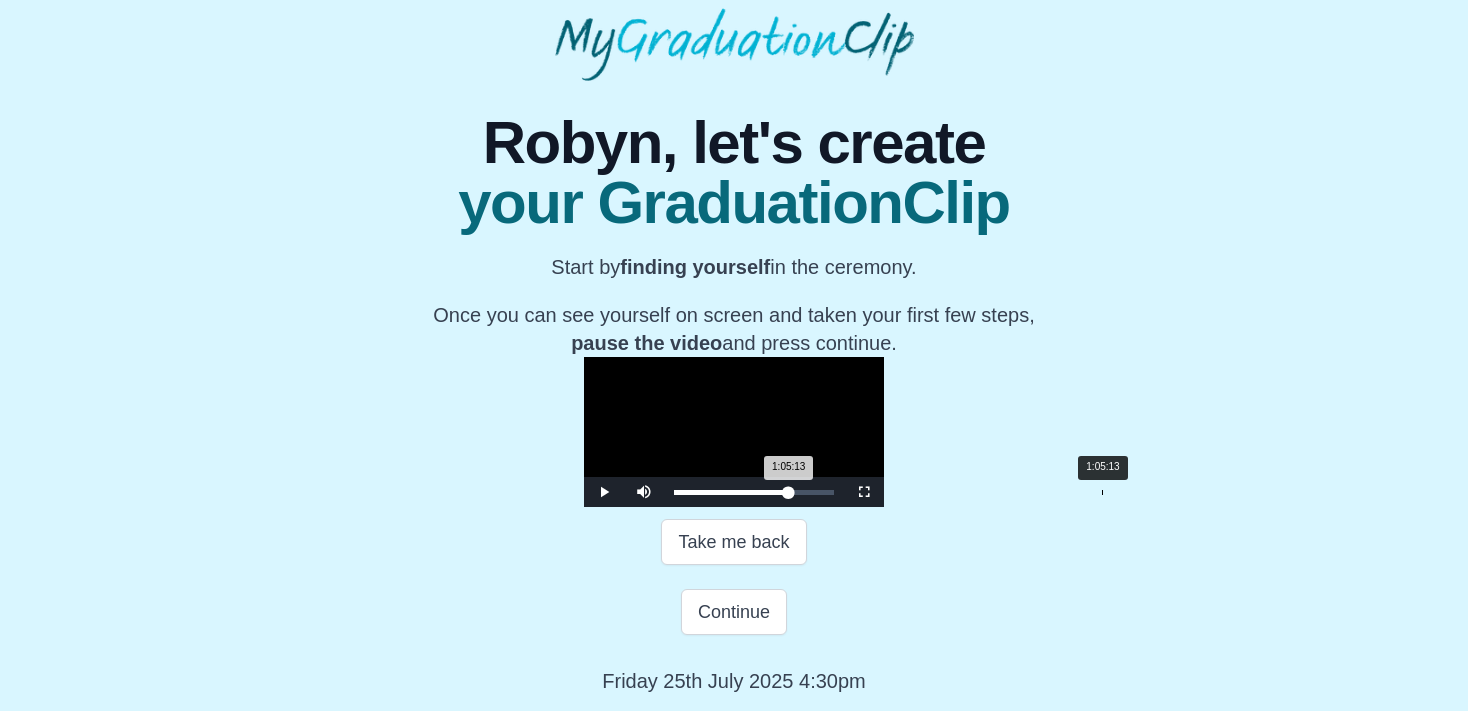 click on "1:05:13 Progress : 0%" at bounding box center (731, 492) 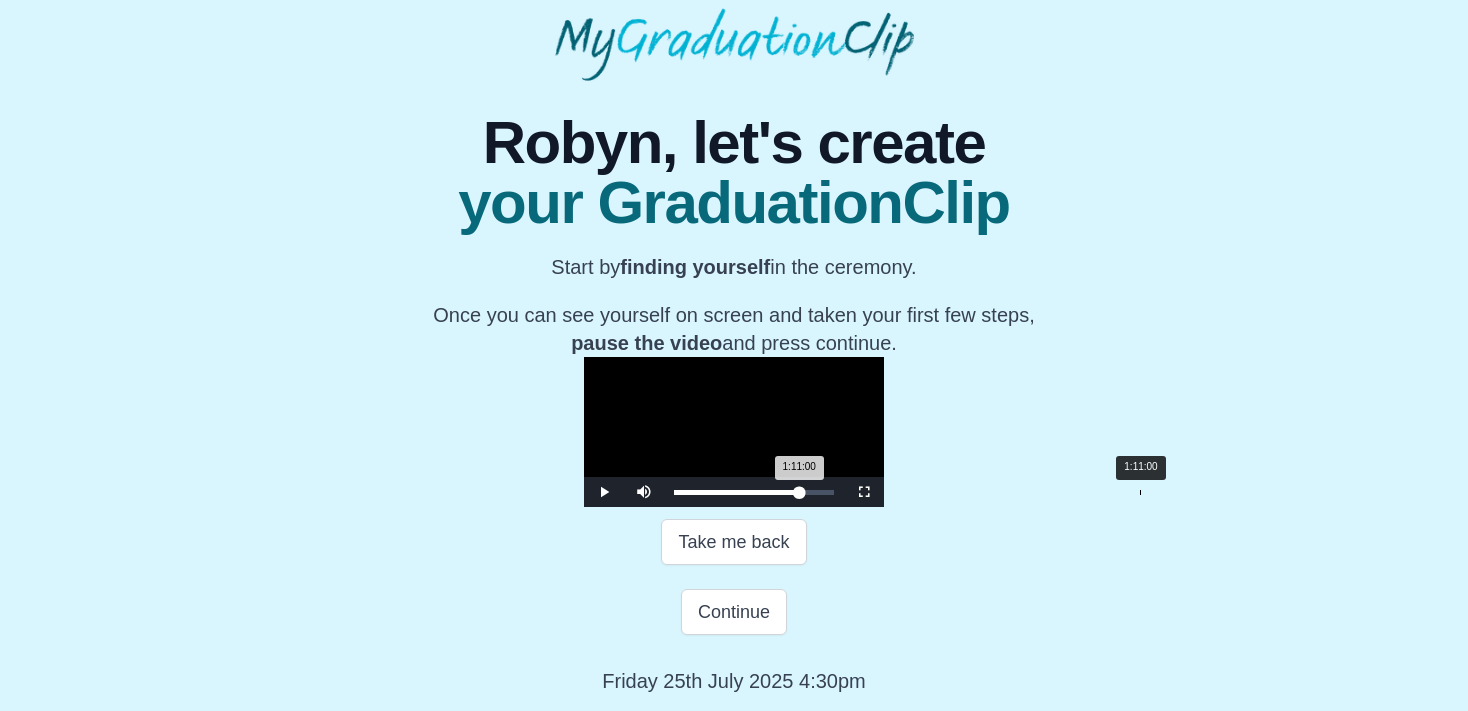 drag, startPoint x: 896, startPoint y: 488, endPoint x: 923, endPoint y: 492, distance: 27.294687 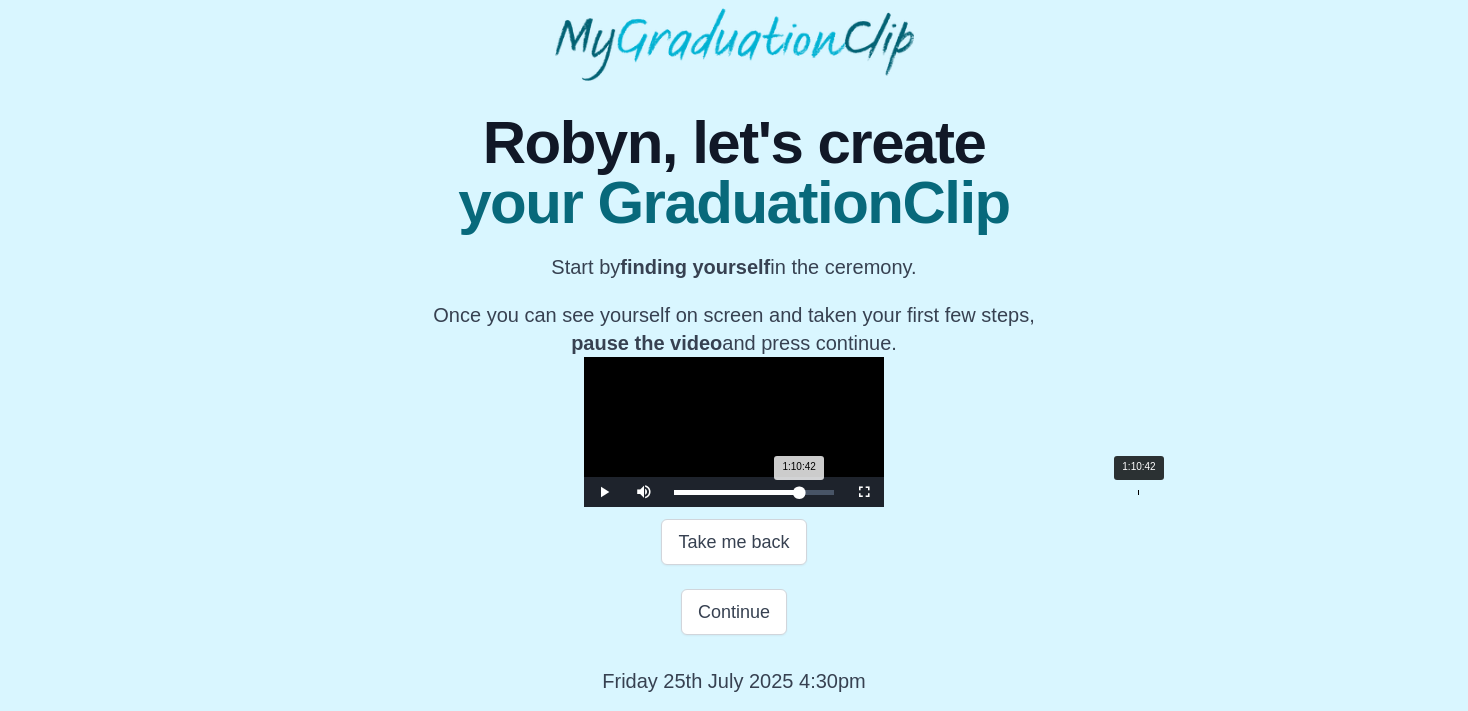 click on "1:10:42 Progress : 0%" at bounding box center (737, 492) 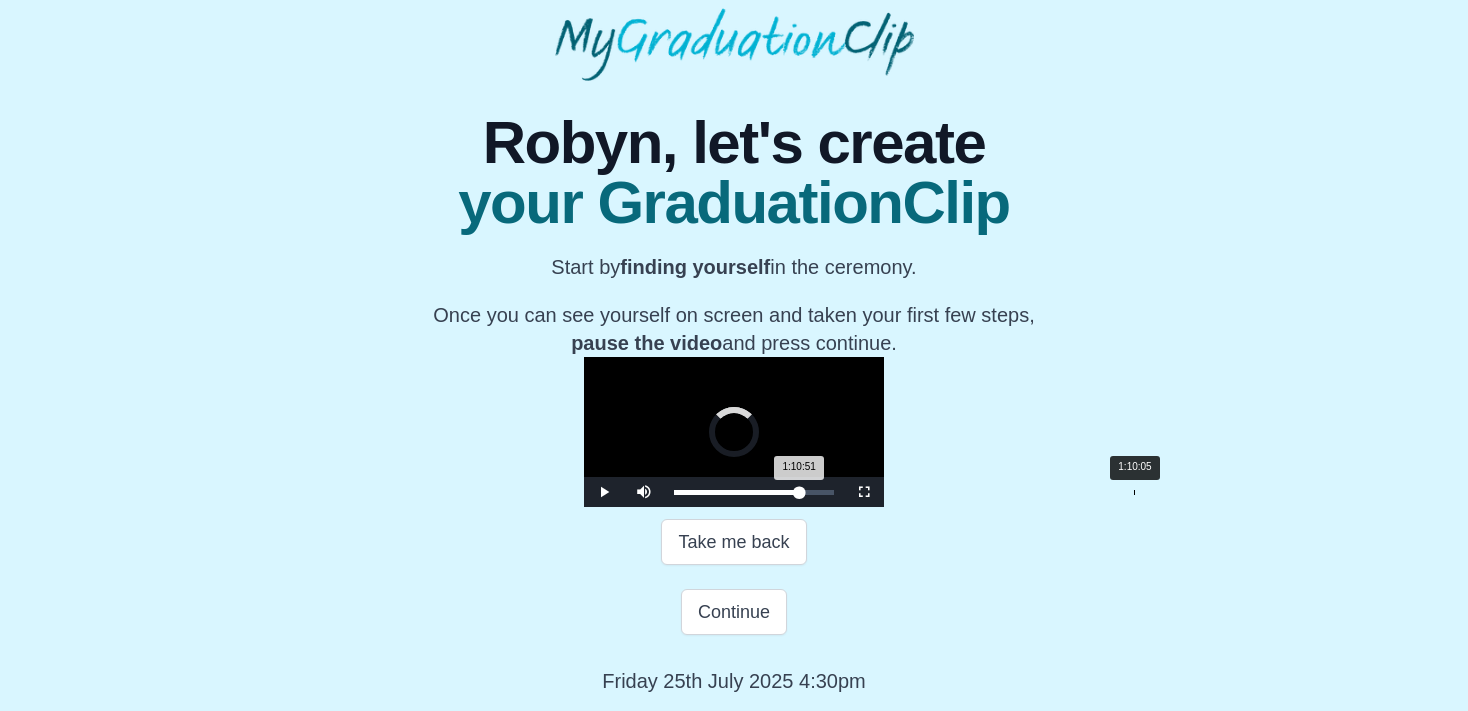 click on "1:10:51 Progress : 0%" at bounding box center (737, 492) 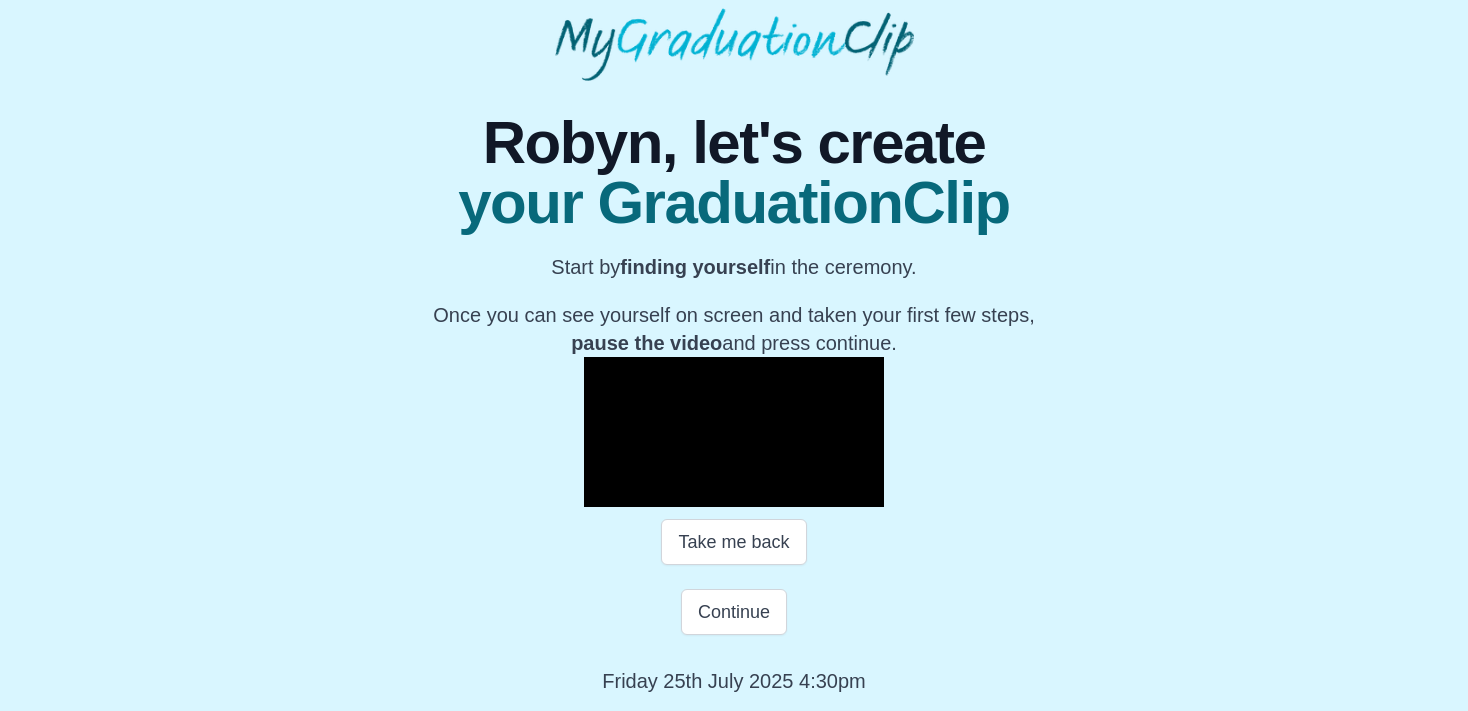 click at bounding box center (604, 492) 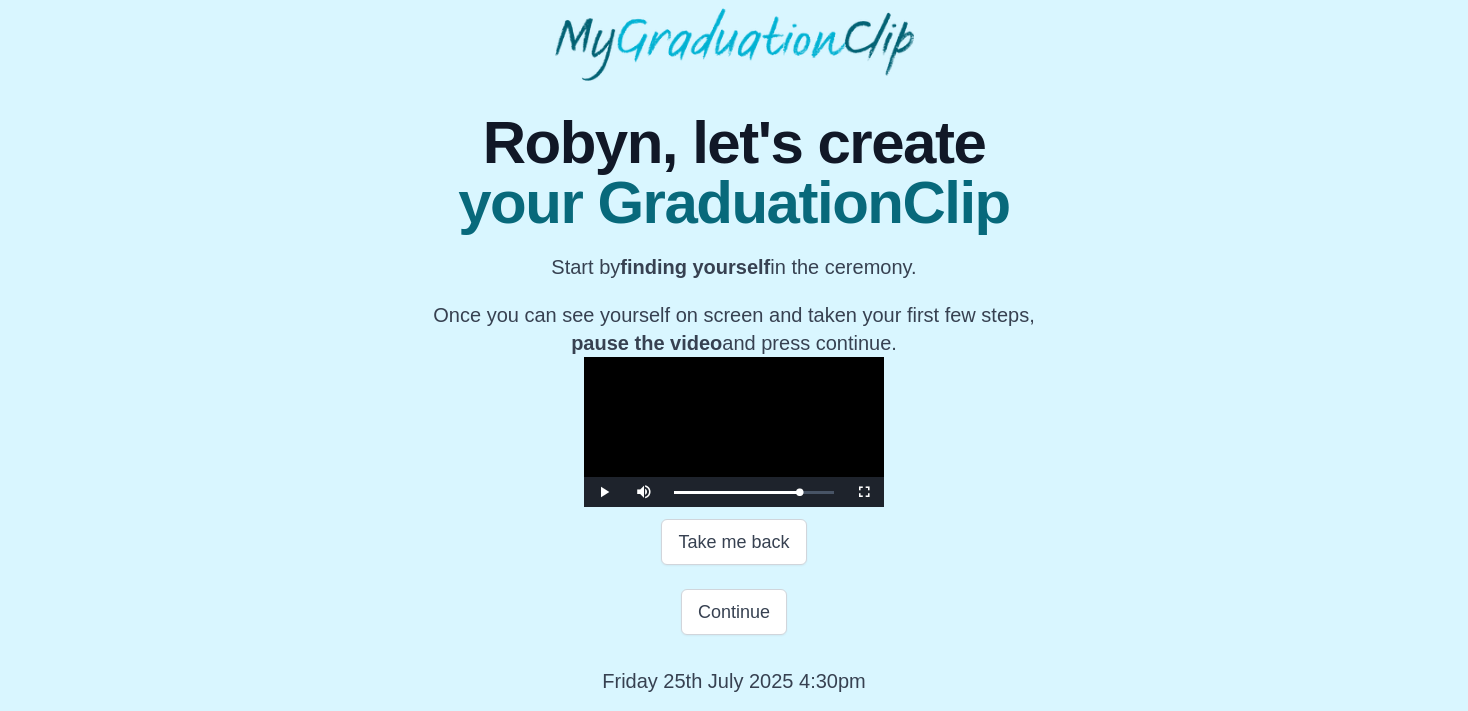 drag, startPoint x: 1463, startPoint y: 272, endPoint x: 1484, endPoint y: 95, distance: 178.24141 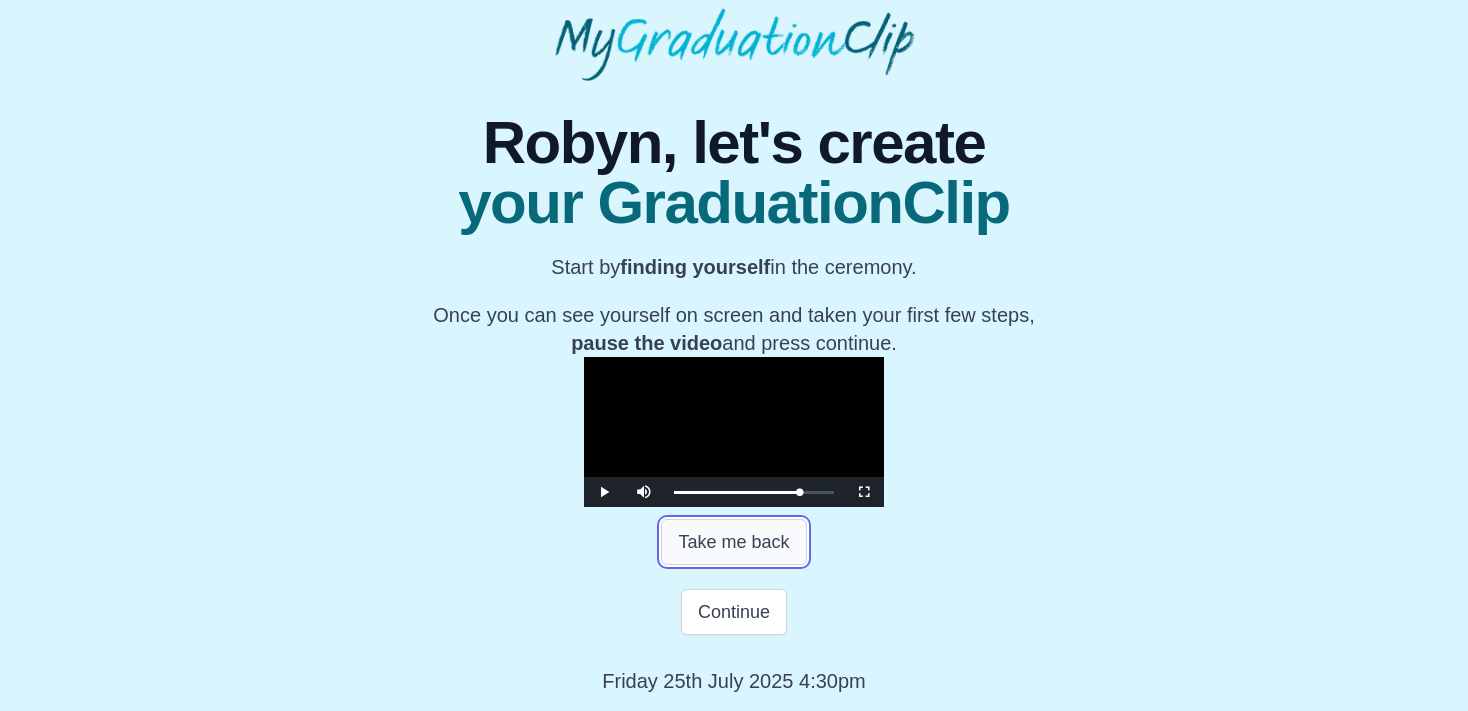 click on "Take me back" at bounding box center [733, 542] 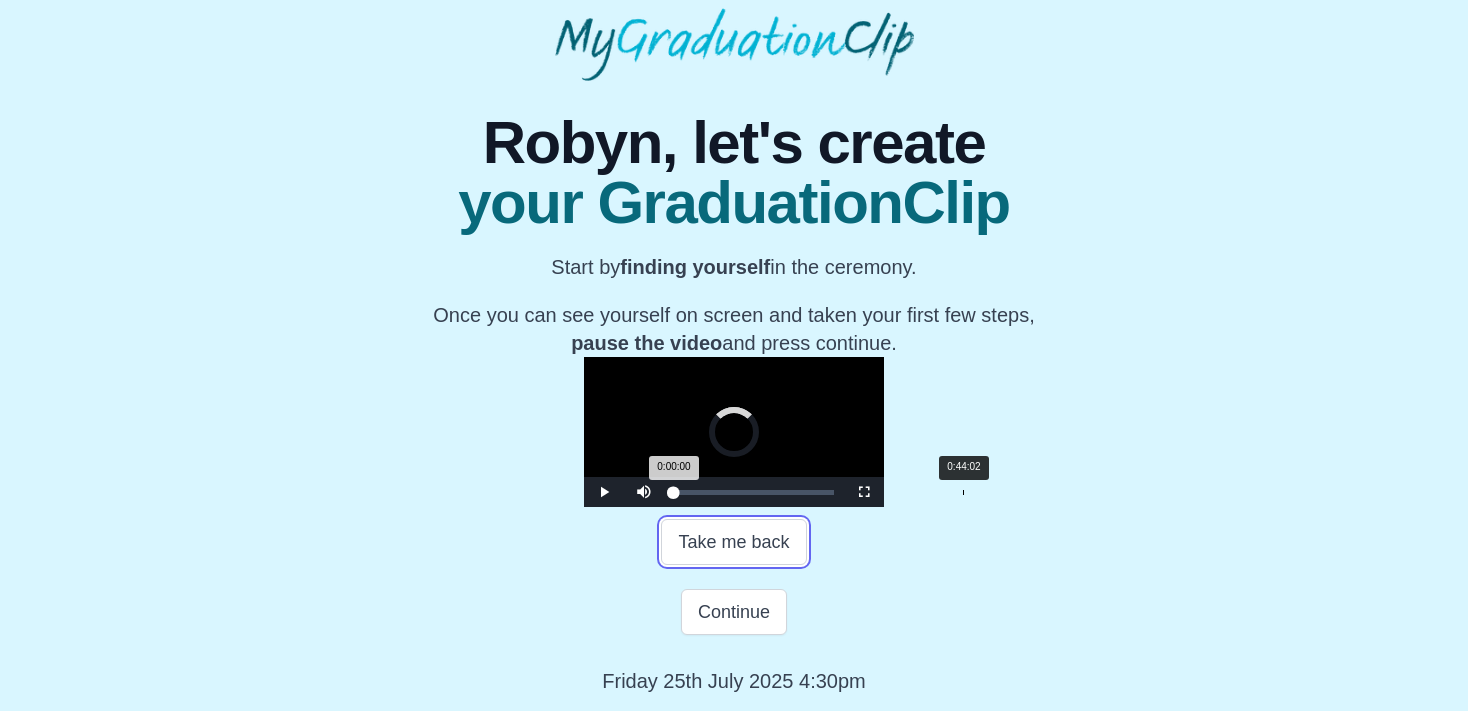 drag, startPoint x: 454, startPoint y: 489, endPoint x: 782, endPoint y: 490, distance: 328.00153 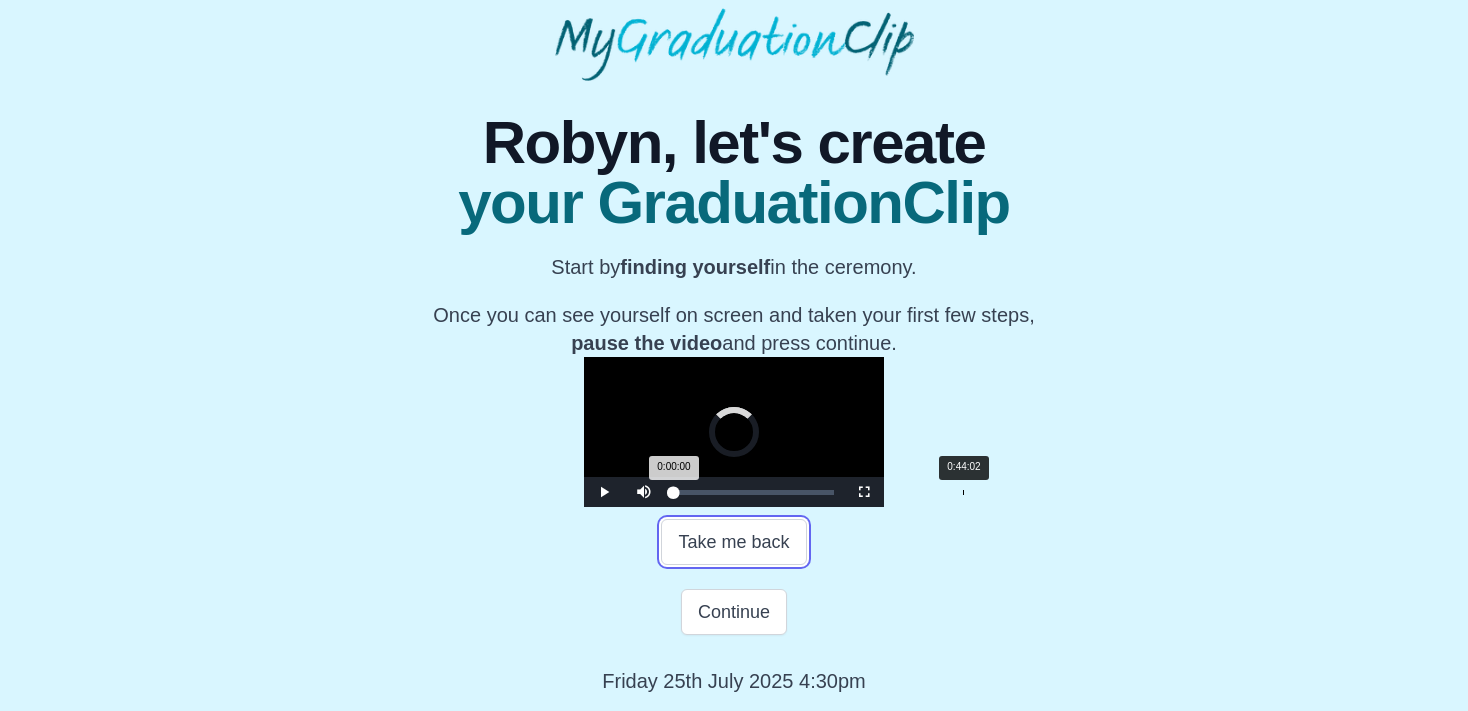 click on "0:00:00 Progress : 0%" at bounding box center (674, 492) 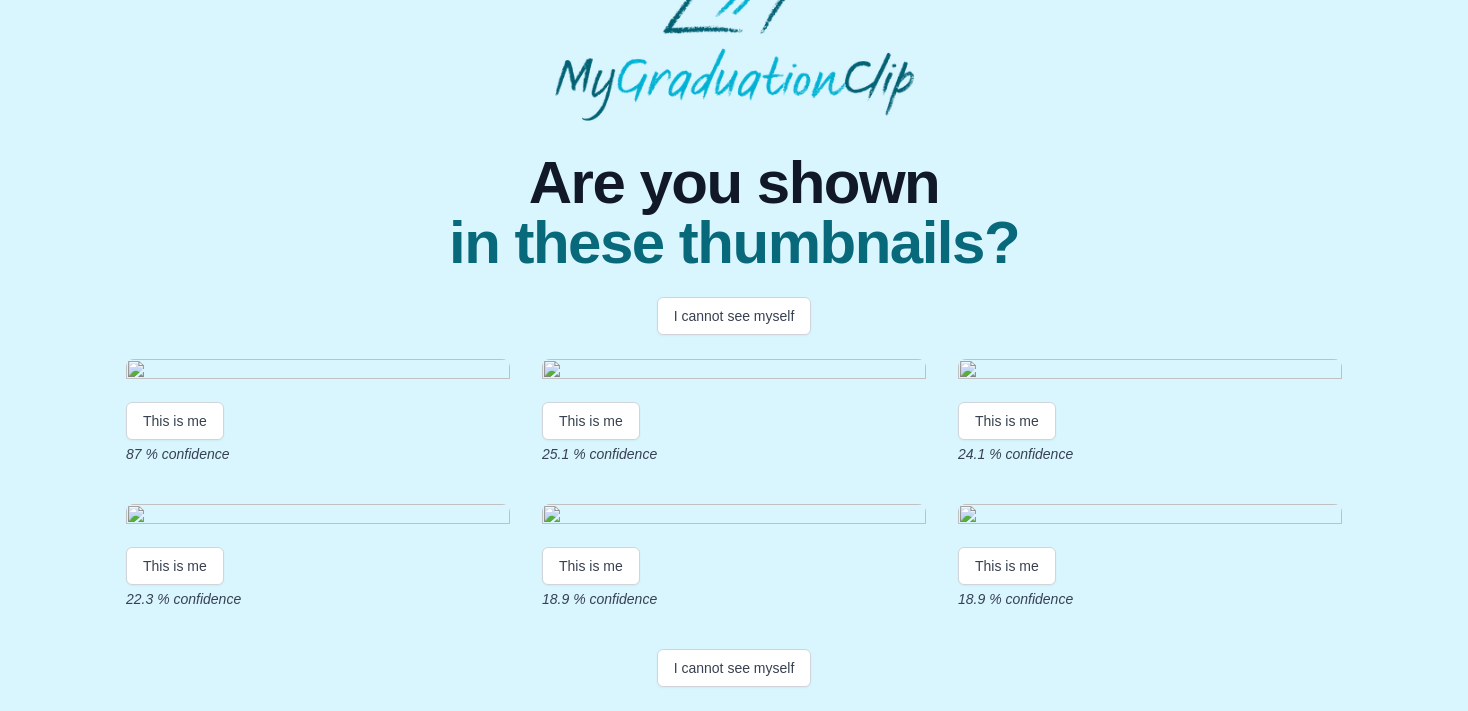 scroll, scrollTop: 316, scrollLeft: 0, axis: vertical 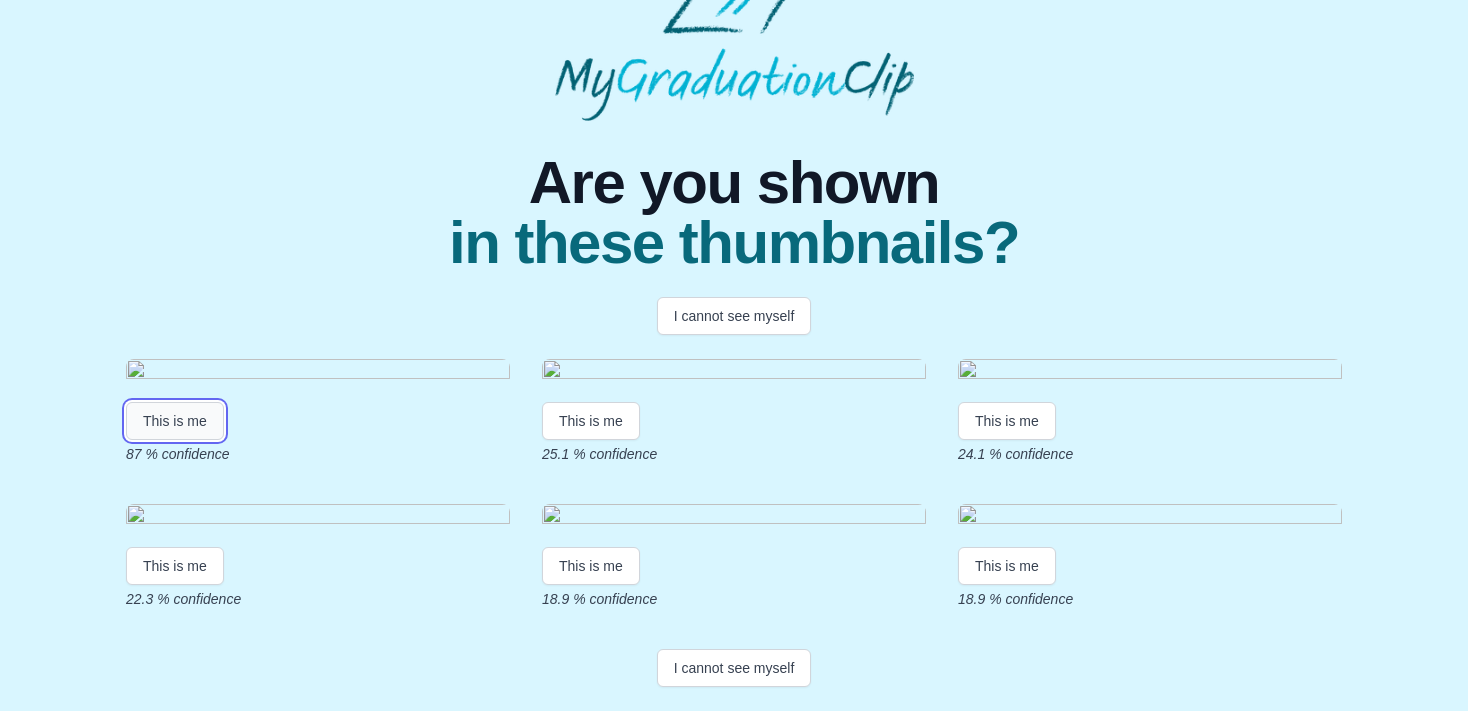 click on "This is me" at bounding box center [175, 421] 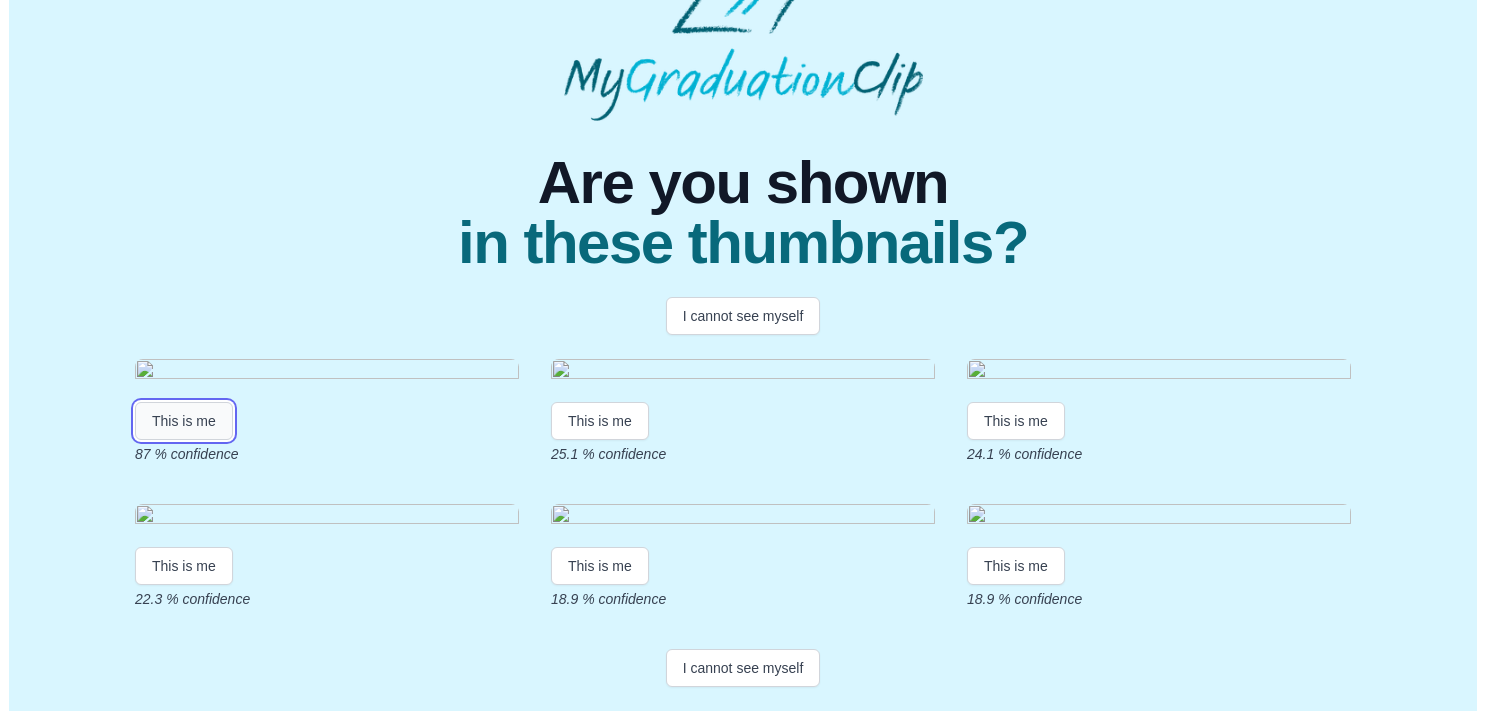 scroll, scrollTop: 0, scrollLeft: 0, axis: both 